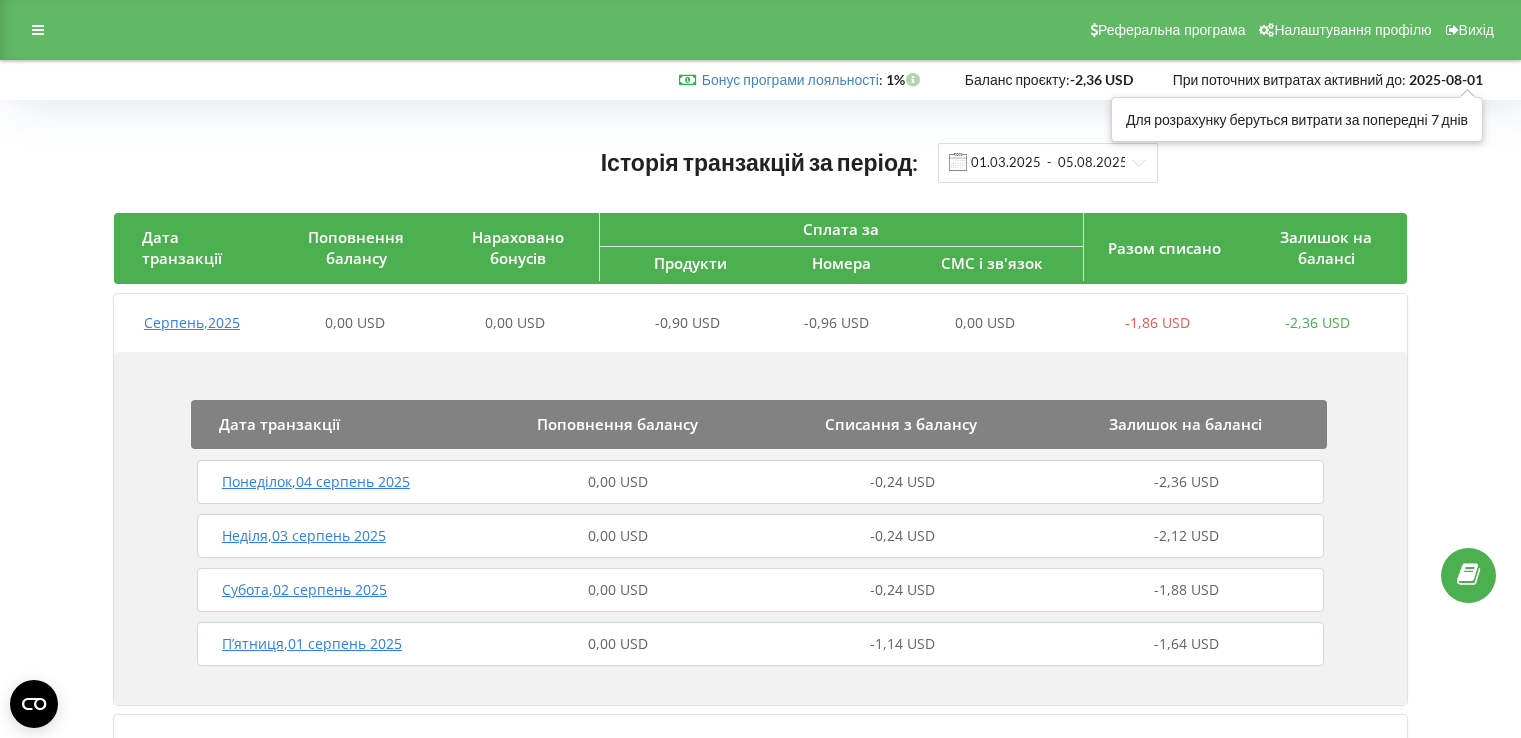 scroll, scrollTop: 0, scrollLeft: 0, axis: both 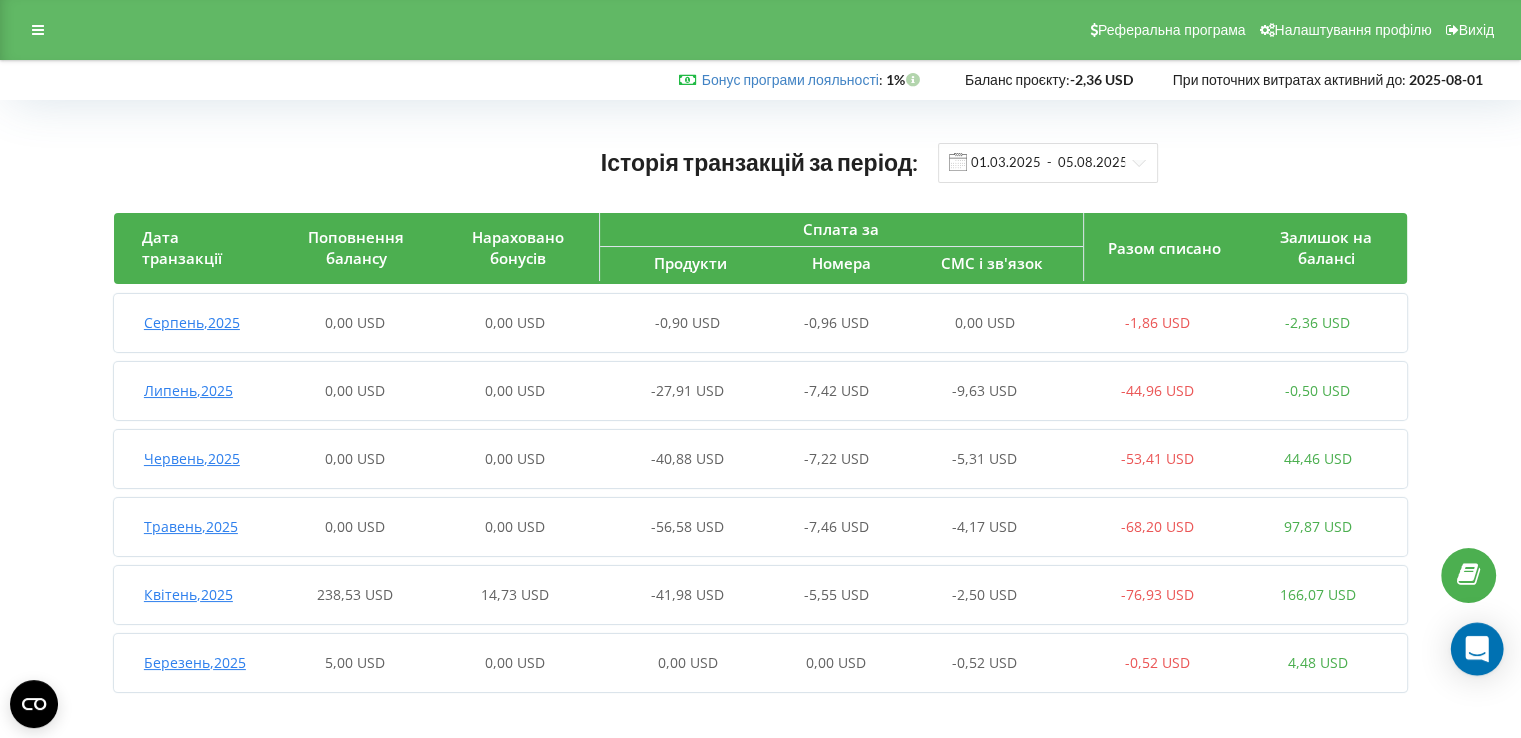 click 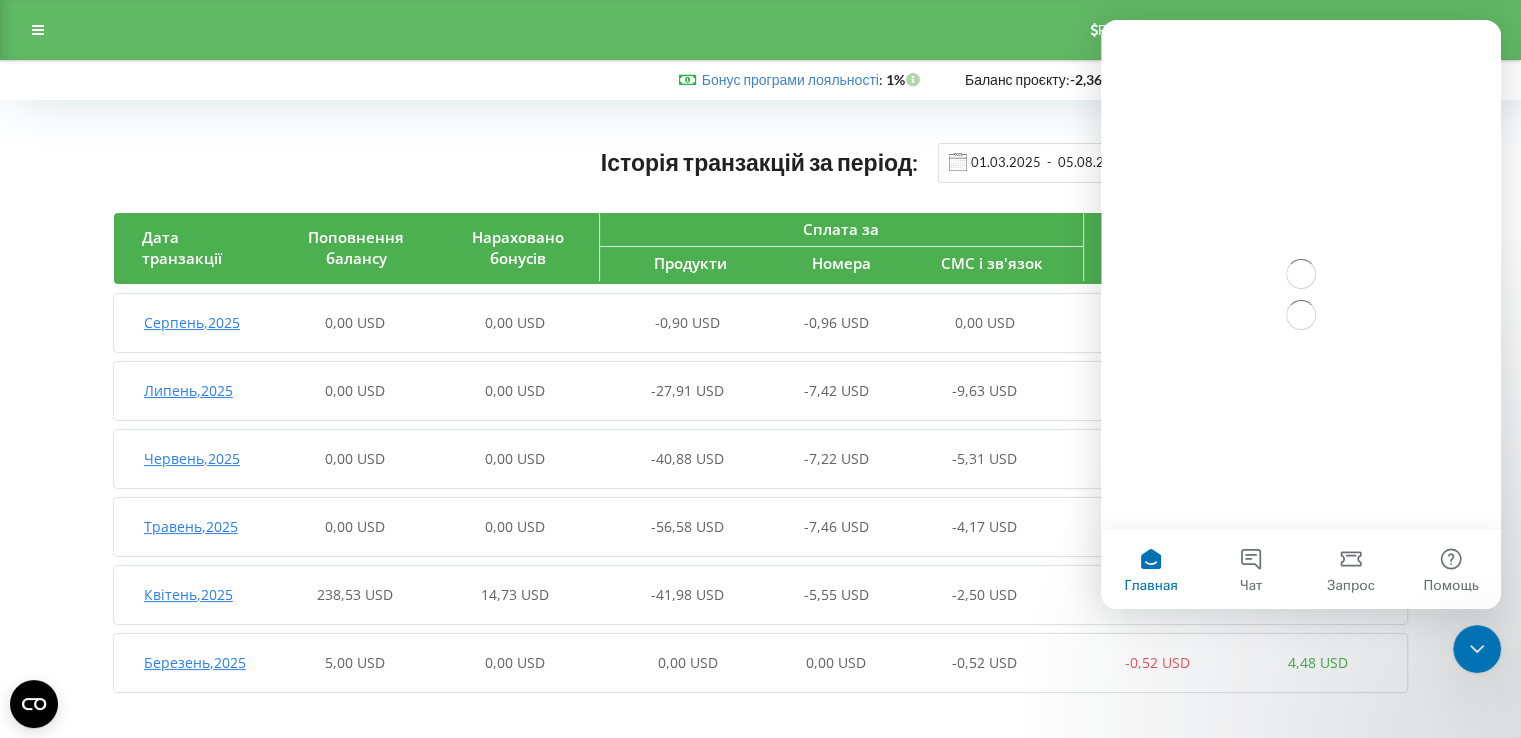 scroll, scrollTop: 0, scrollLeft: 0, axis: both 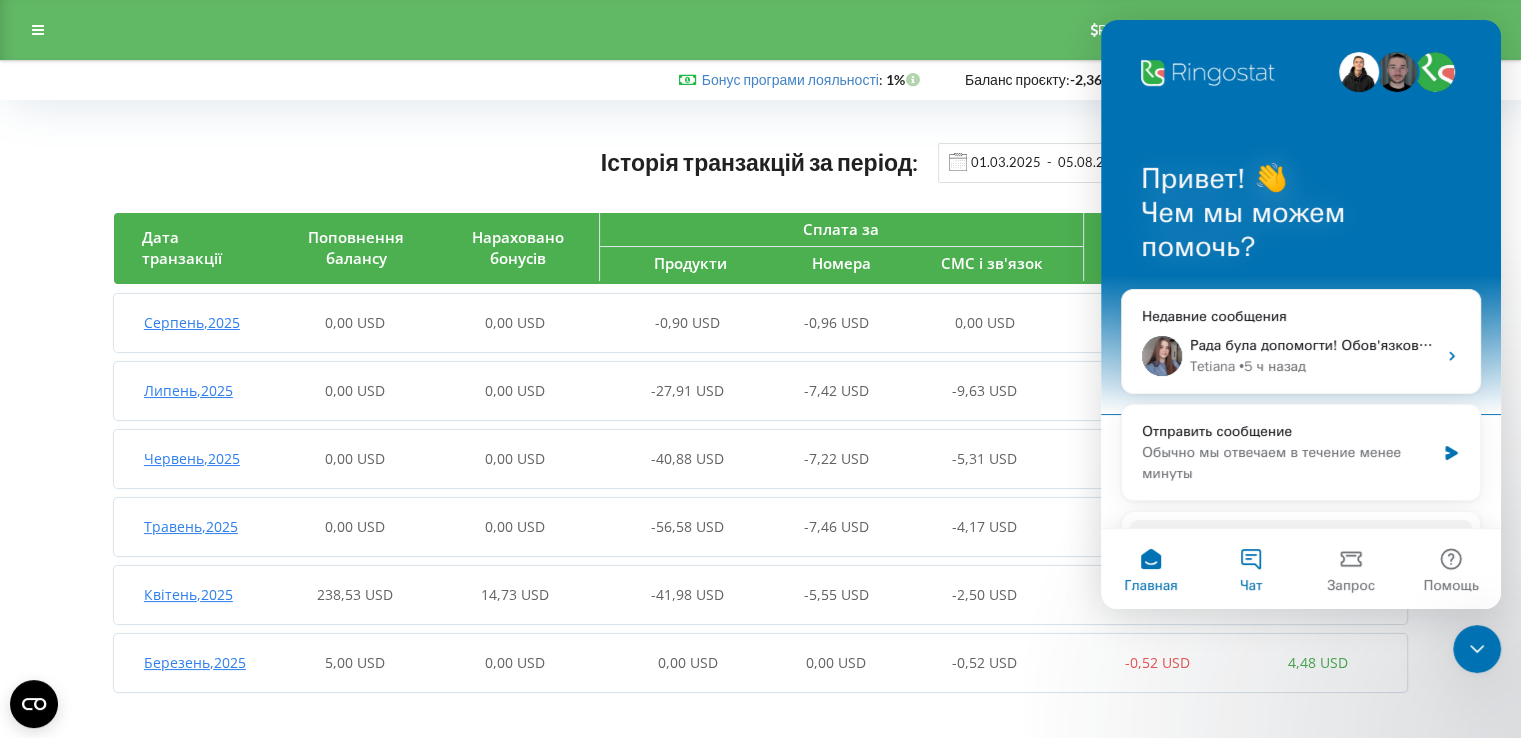 click on "Чат" at bounding box center [1251, 569] 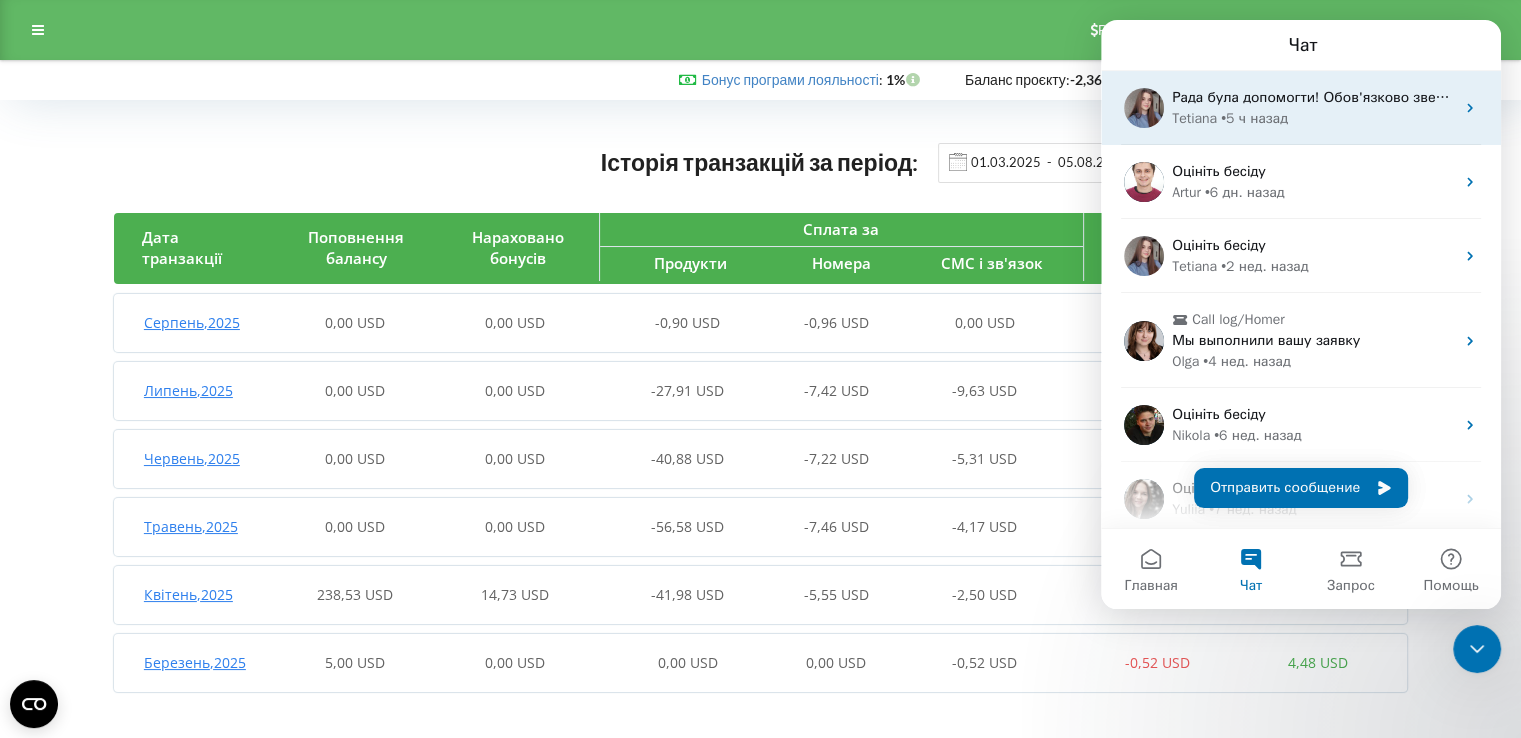 click on "•  5 ч назад" at bounding box center (1254, 118) 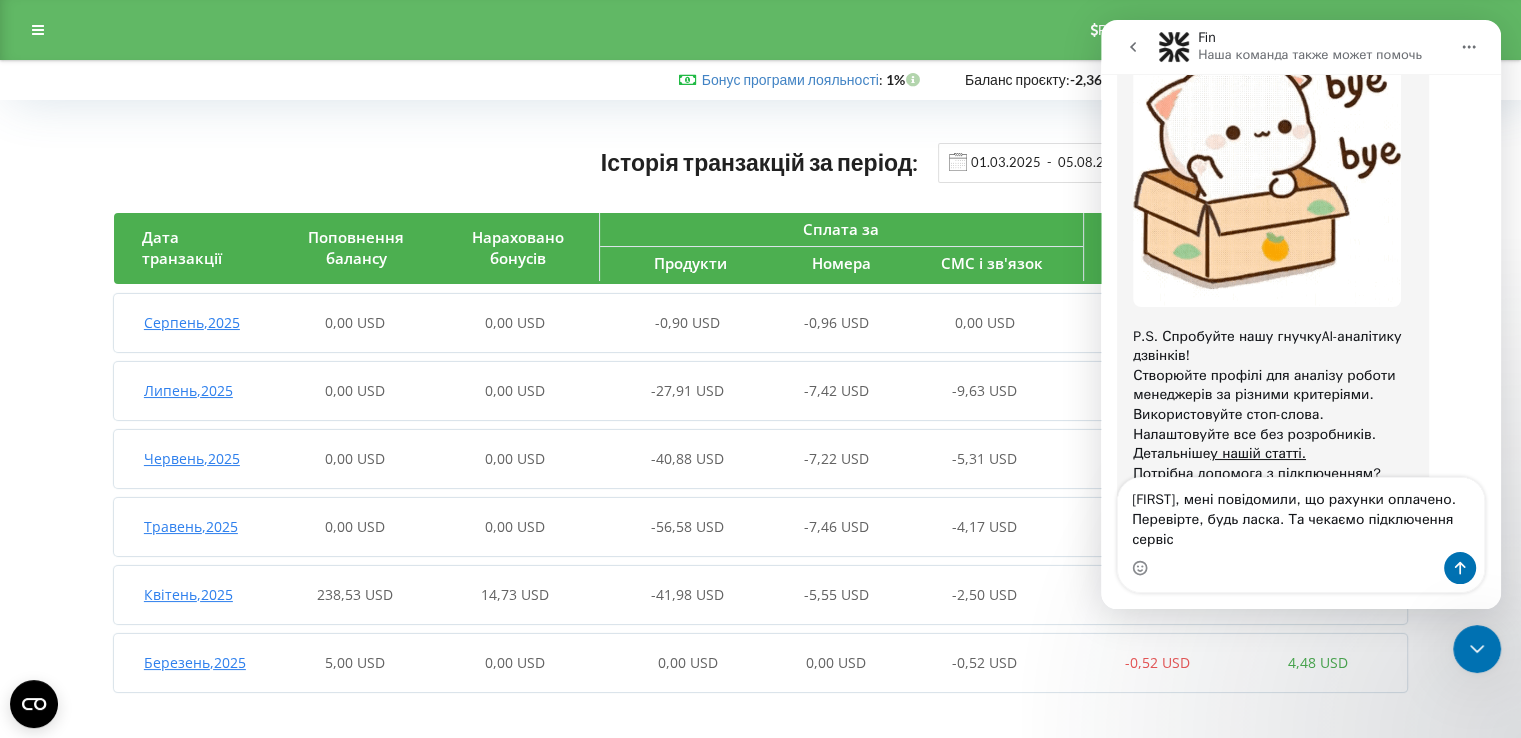 scroll, scrollTop: 4349, scrollLeft: 0, axis: vertical 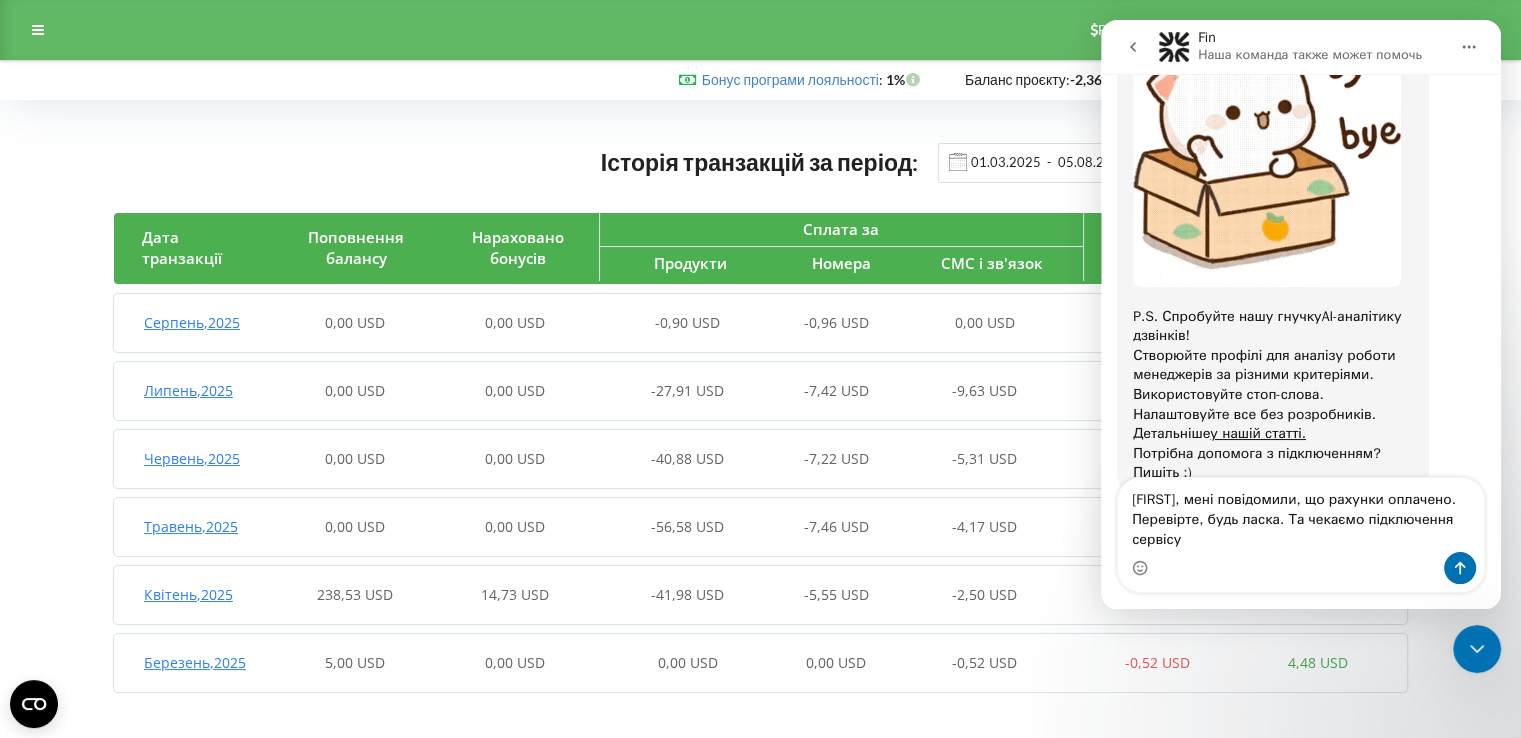 click on "[FIRST], мені повідомили, що рахунки оплачено. Перевірте, будь ласка. Та чекаємо підключення сервісу" at bounding box center [1301, 515] 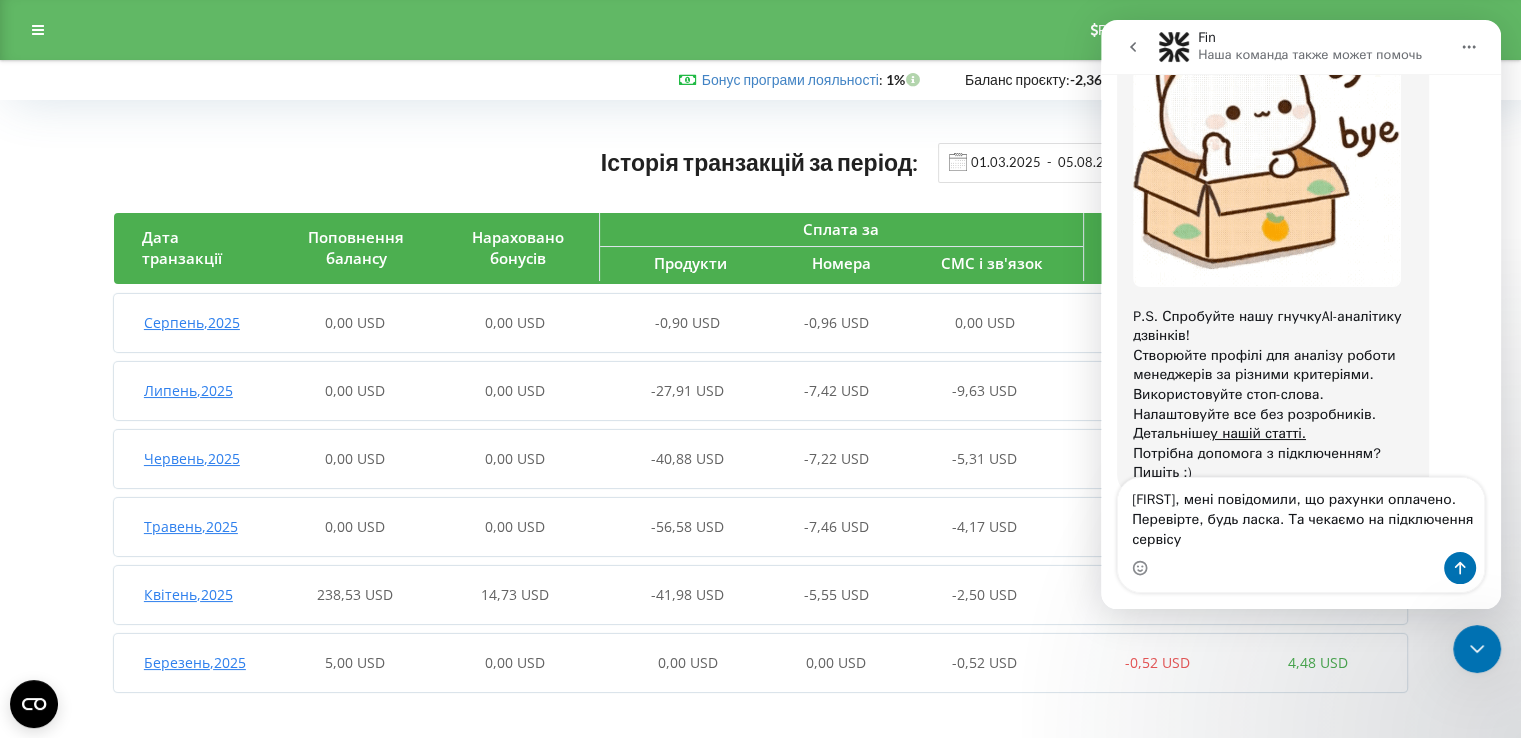 drag, startPoint x: 1459, startPoint y: 517, endPoint x: 2629, endPoint y: 623, distance: 1174.7919 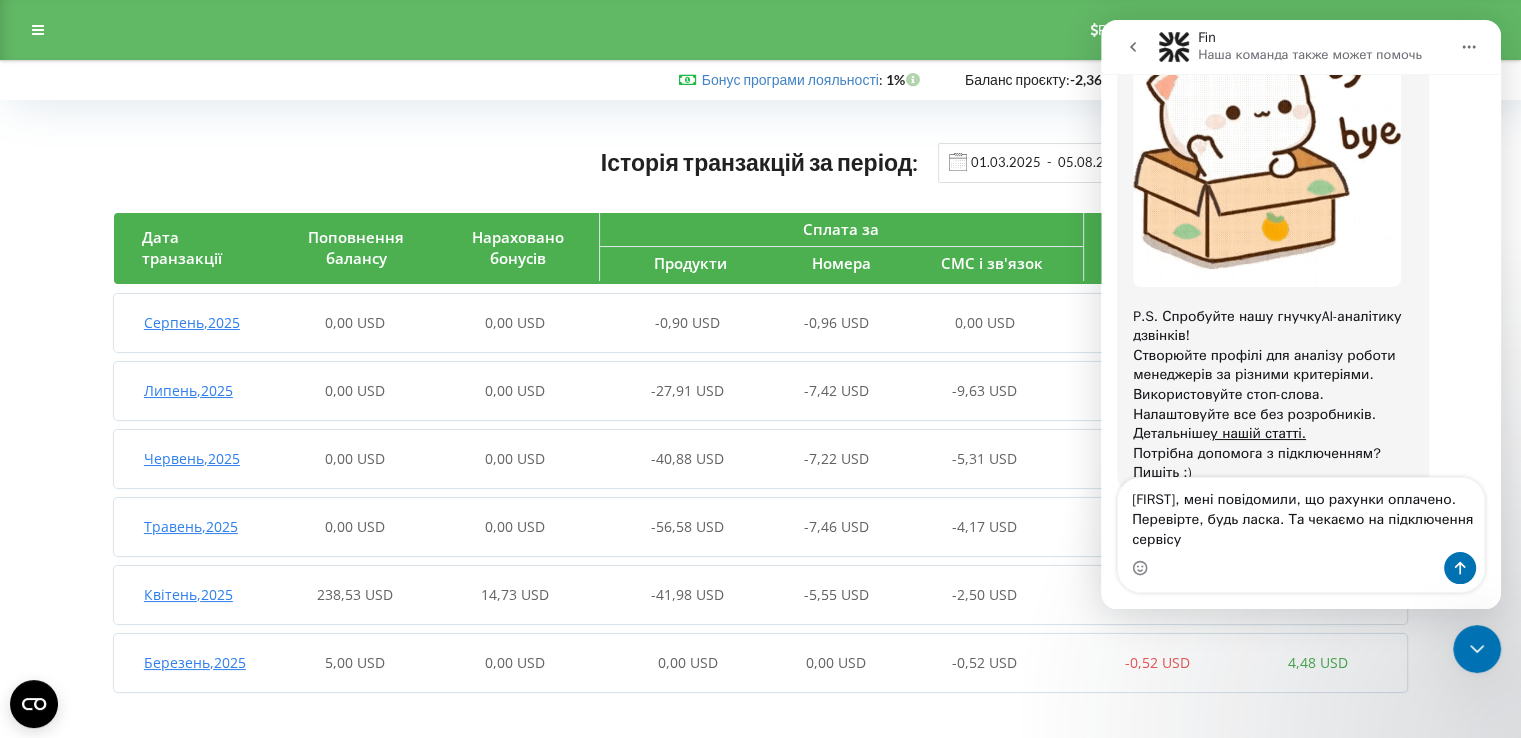 click on "[FIRST], мені повідомили, що рахунки оплачено. Перевірте, будь ласка. Та чекаємо на підключення сервісу" at bounding box center (1301, 515) 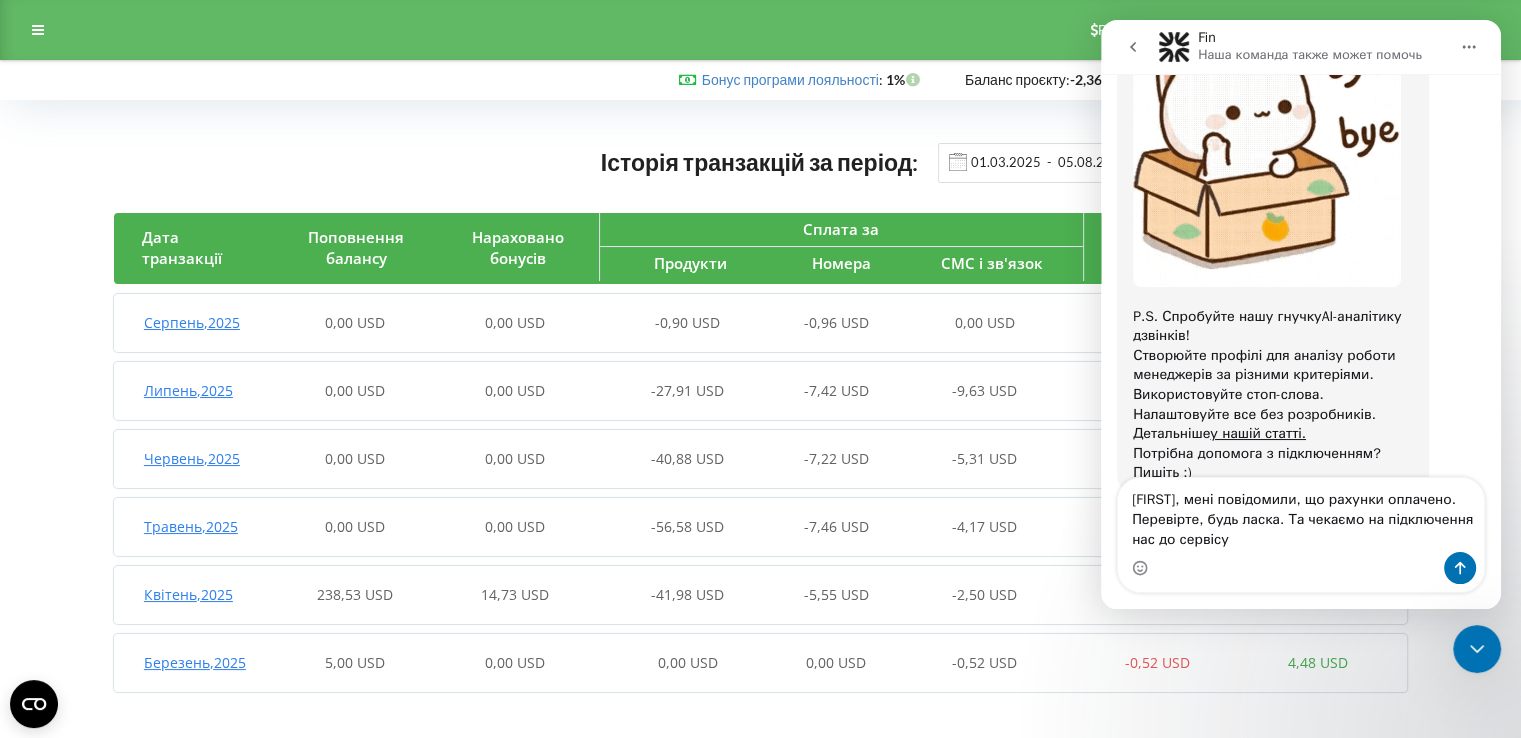 click on "[FIRST], мені повідомили, що рахунки оплачено. Перевірте, будь ласка. Та чекаємо на підключення нас до сервісу" at bounding box center [1301, 515] 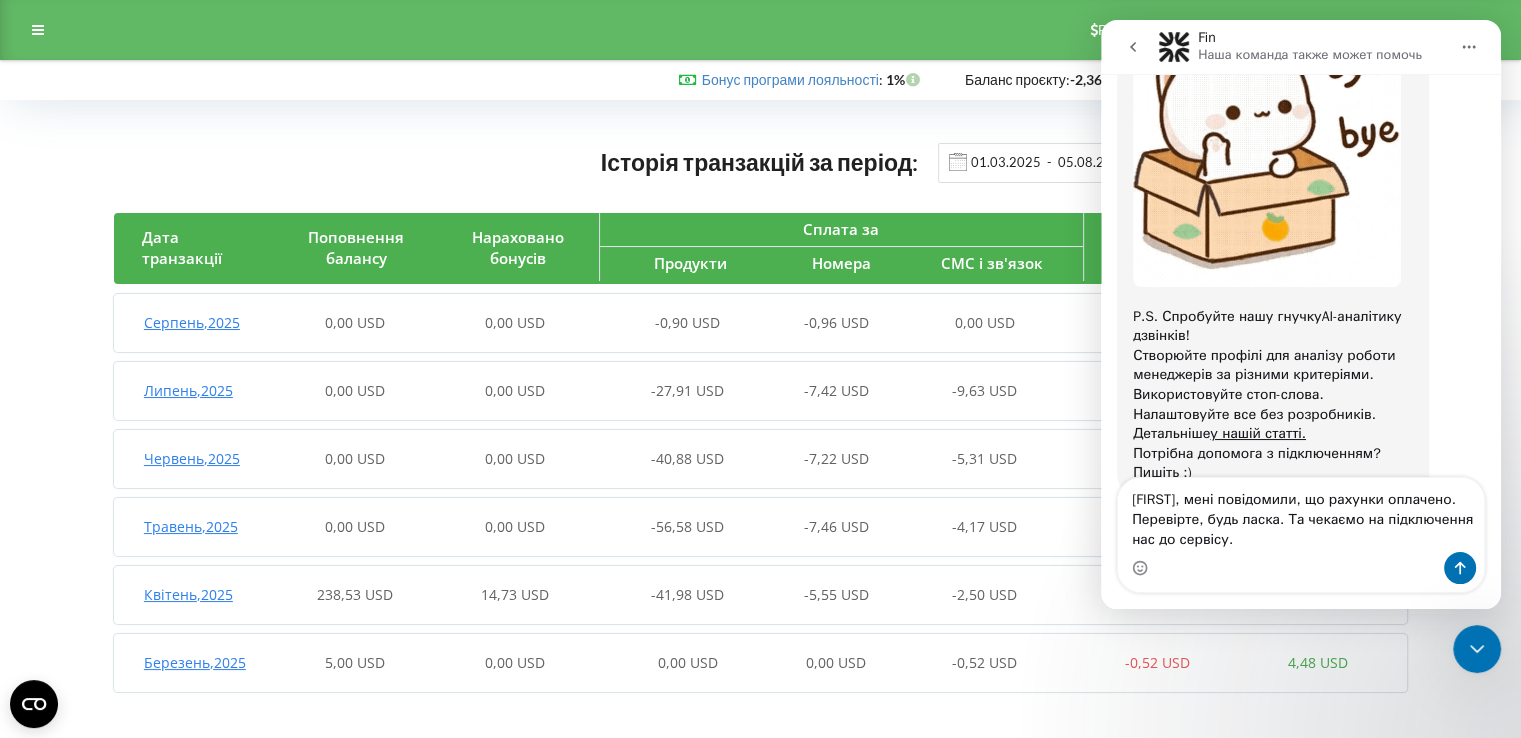 type on "[FIRST], мені повідомили, що рахунки оплачено. Перевірте, будь ласка. Та чекаємо на підключення нас до сервісу." 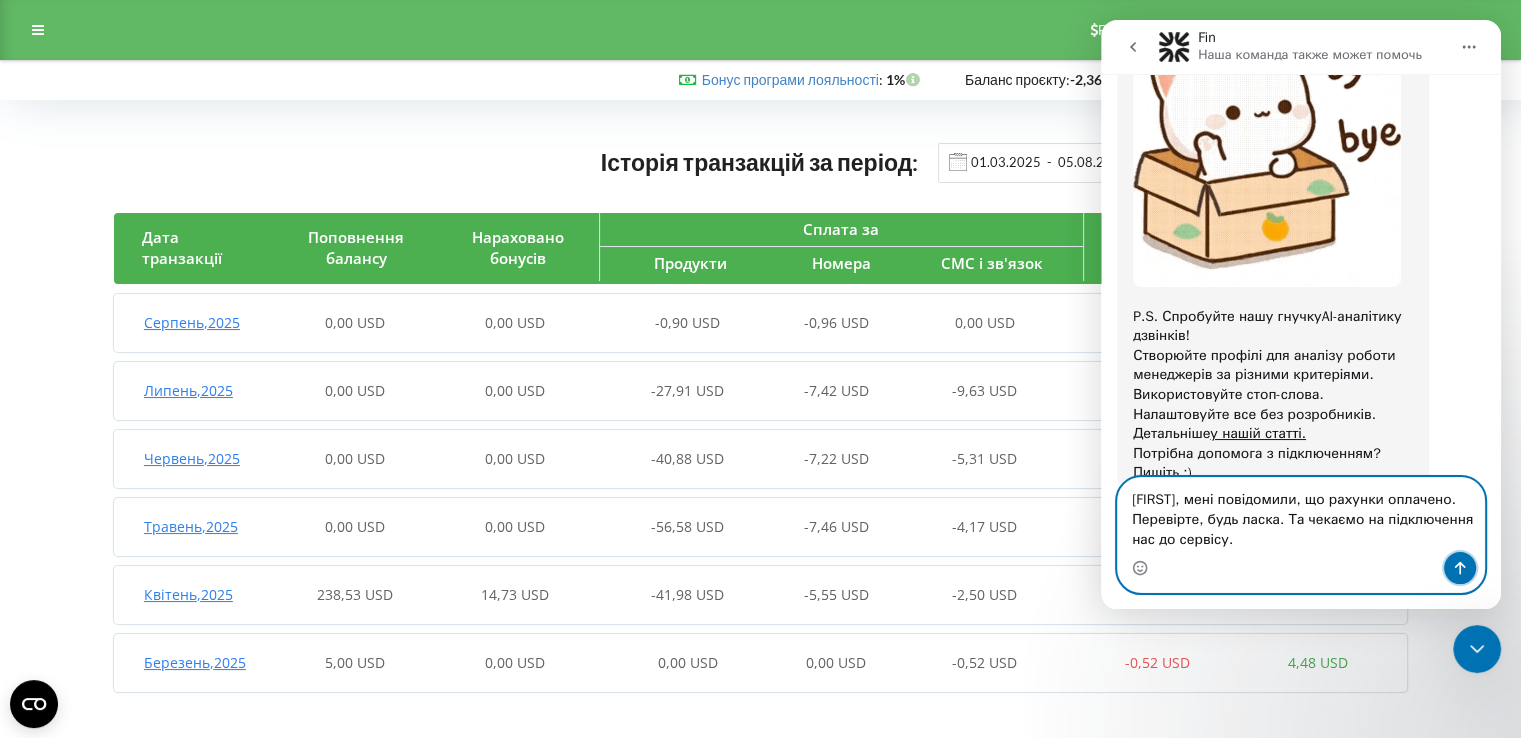 drag, startPoint x: 1457, startPoint y: 578, endPoint x: 1448, endPoint y: 592, distance: 16.643316 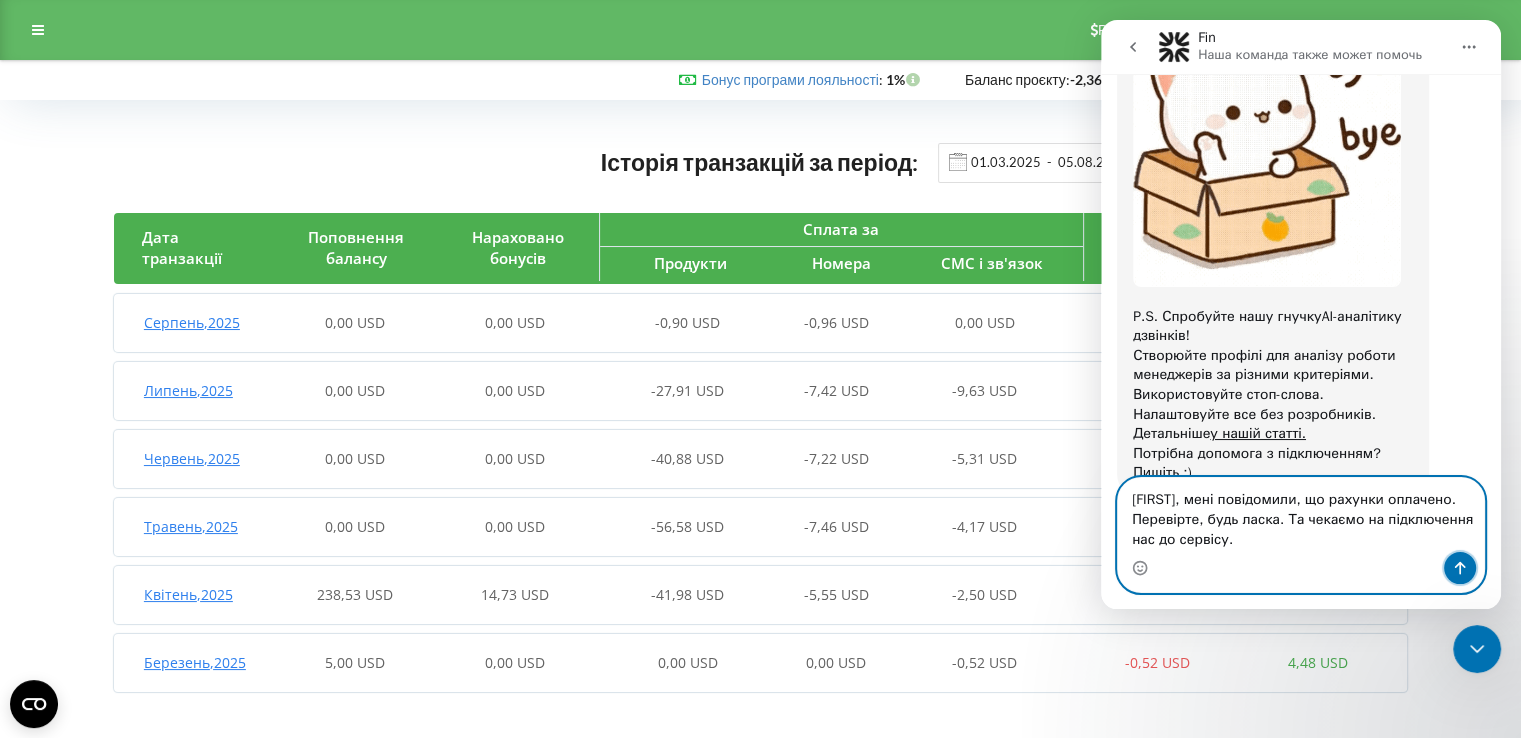click on "[FIRST], мені повідомили, що рахунки оплачено. Перевірте, будь ласка. Та чекаємо на підключення нас до сервісу. [FIRST], мені повідомили, що рахунки оплачено. Перевірте, будь ласка. Та чекаємо на підключення нас до сервісу." at bounding box center [1301, 535] 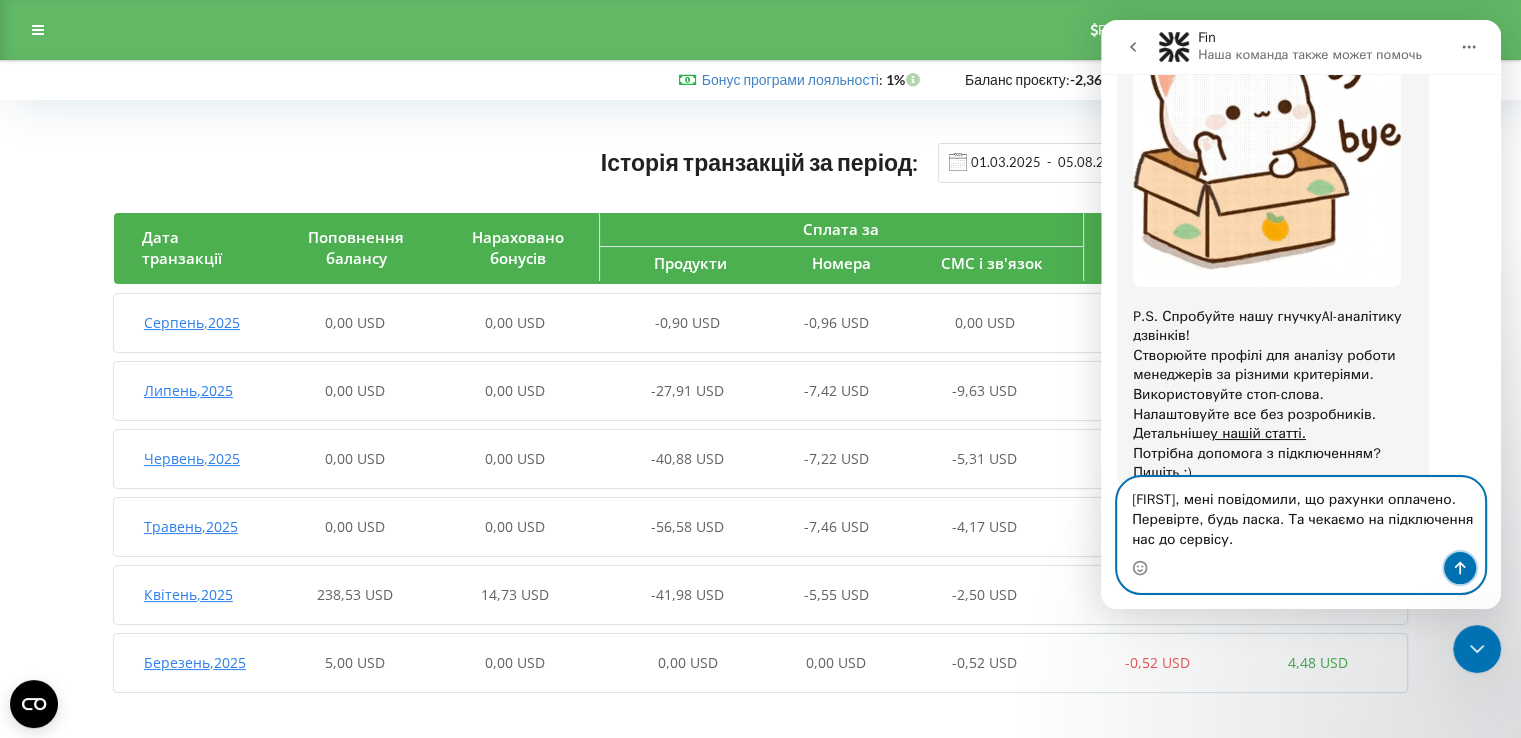 click 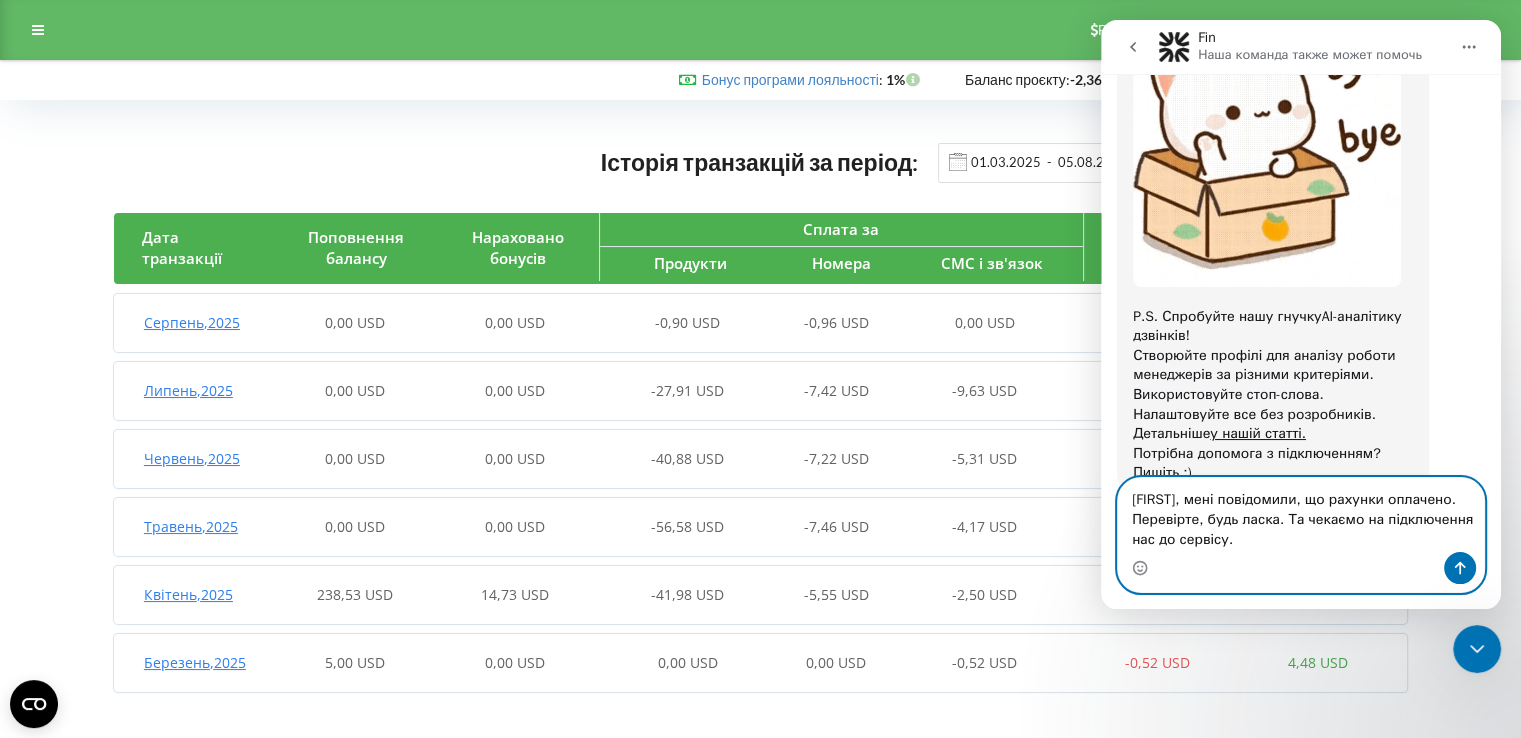 type 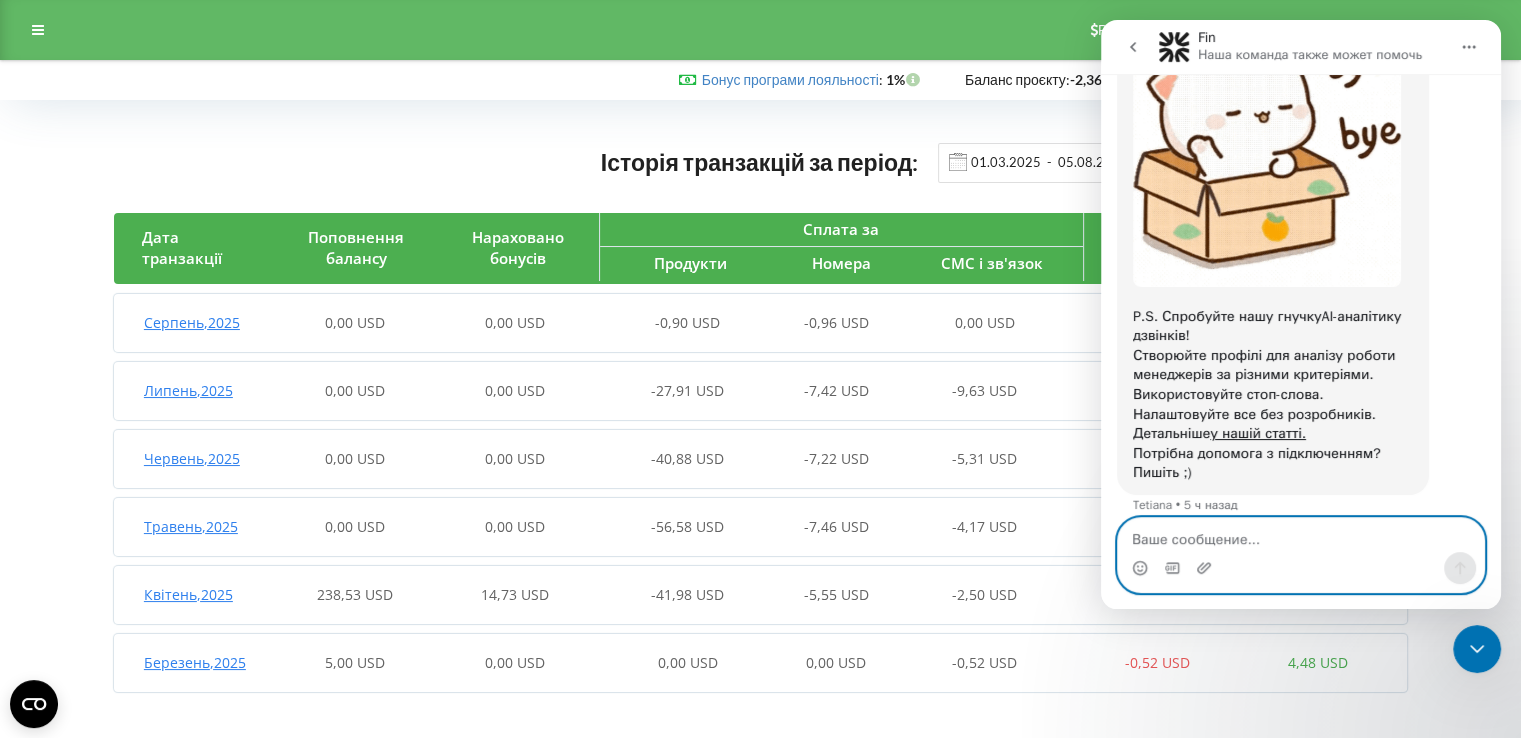 scroll, scrollTop: 4408, scrollLeft: 0, axis: vertical 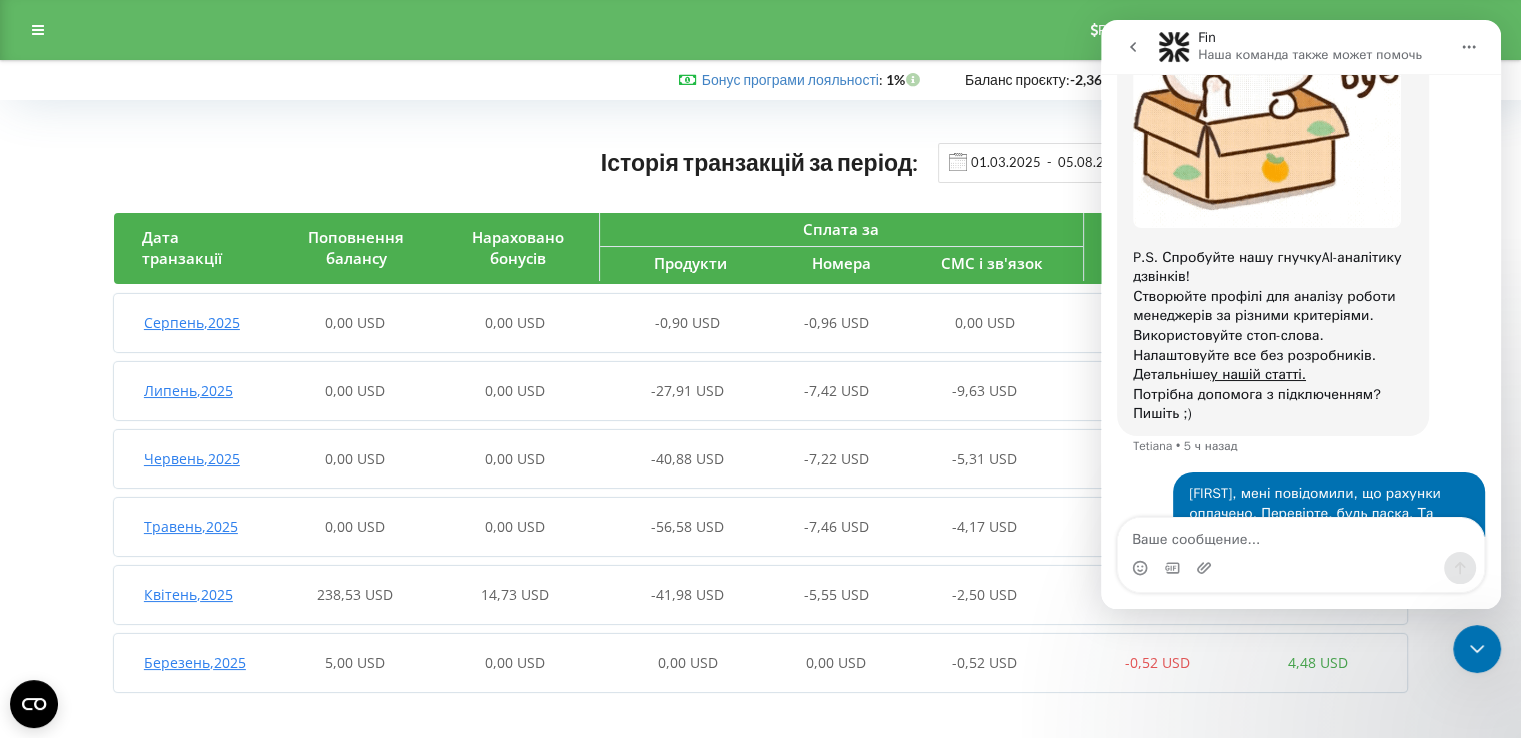 click on "Історія транзакцій за період:  01.03.2025  -  05.08.2025 Дата транзакції Поповнення балансу Нараховано бонусів Сплата за Продукти Номера СМС і зв'язок Разом списано Залишок на балансі   Серпень ,  2025 0,00 USD 0,00 USD -0,90 USD -0,96 USD 0,00 USD -1,86 USD -2,36 USD Дата транзакції Поповнення балансу Списання з балансу Залишок на балансі Monday ,  04   august   2025 0,00 USD -0,24 USD -2,36 USD Sunday ,  03   august   2025 0,00 USD -0,24 USD -2,12 USD Saturday ,  02   august   2025 0,00 USD -0,24 USD -1,88 USD Friday ,  01   august   2025 0,00 USD -1,14 USD -1,64 USD   Липень ,  2025 0,00 USD 0,00 USD -27,91 USD -7,42 USD -9,63 USD -44,96 USD -0,50 USD Дата транзакції Поповнення балансу Списання з балансу Залишок на балансі Thursday ," at bounding box center (760, 422) 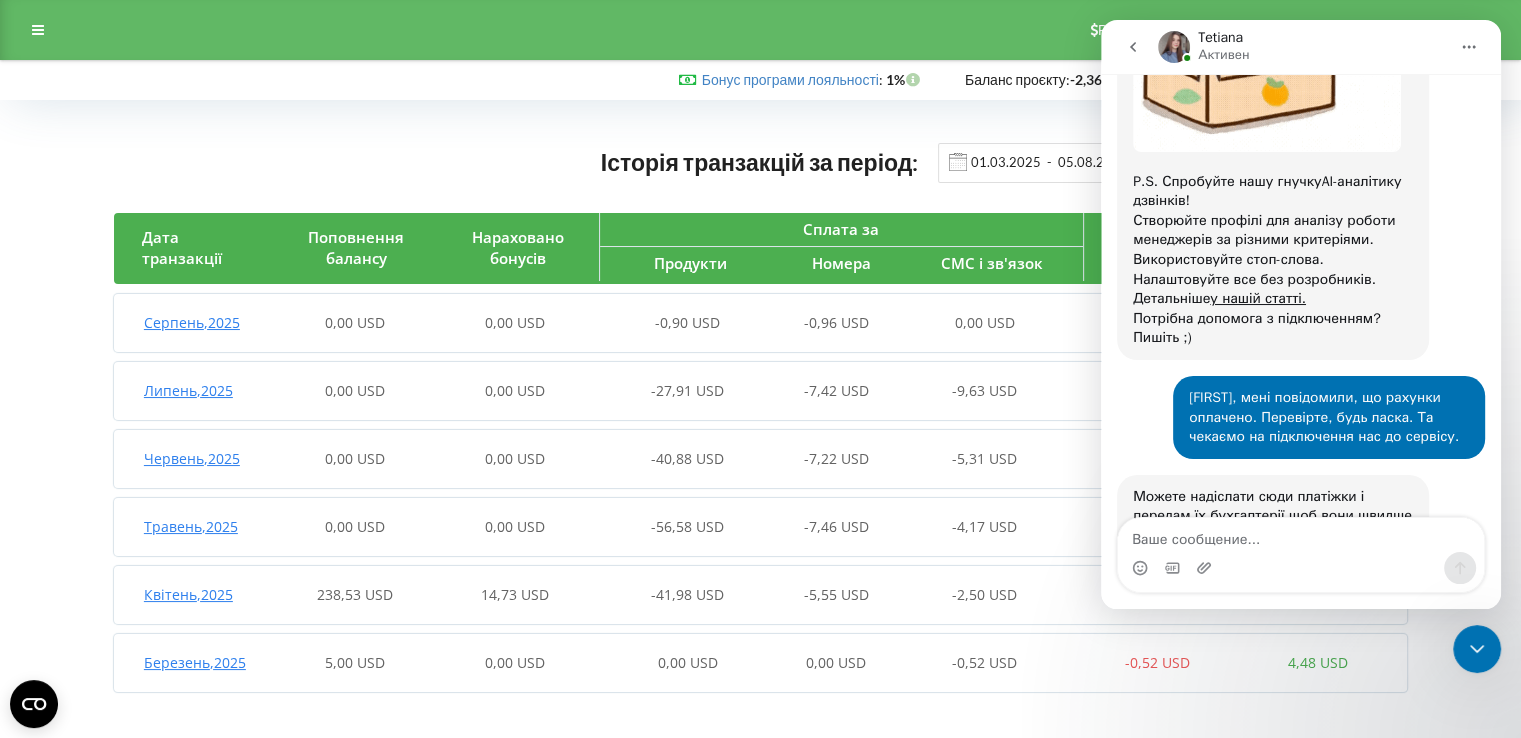 scroll, scrollTop: 4507, scrollLeft: 0, axis: vertical 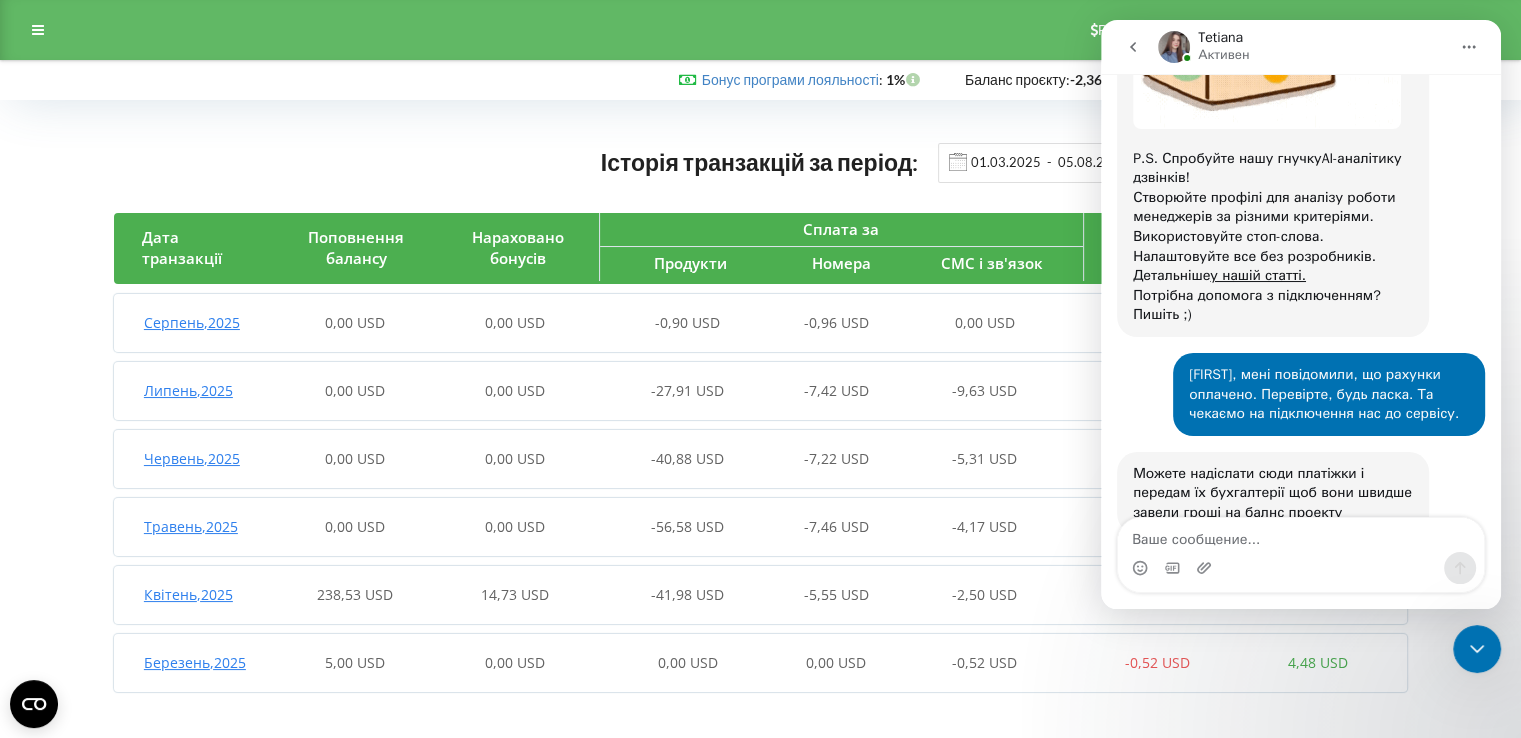 drag, startPoint x: 2880, startPoint y: 1266, endPoint x: 1480, endPoint y: 639, distance: 1533.9912 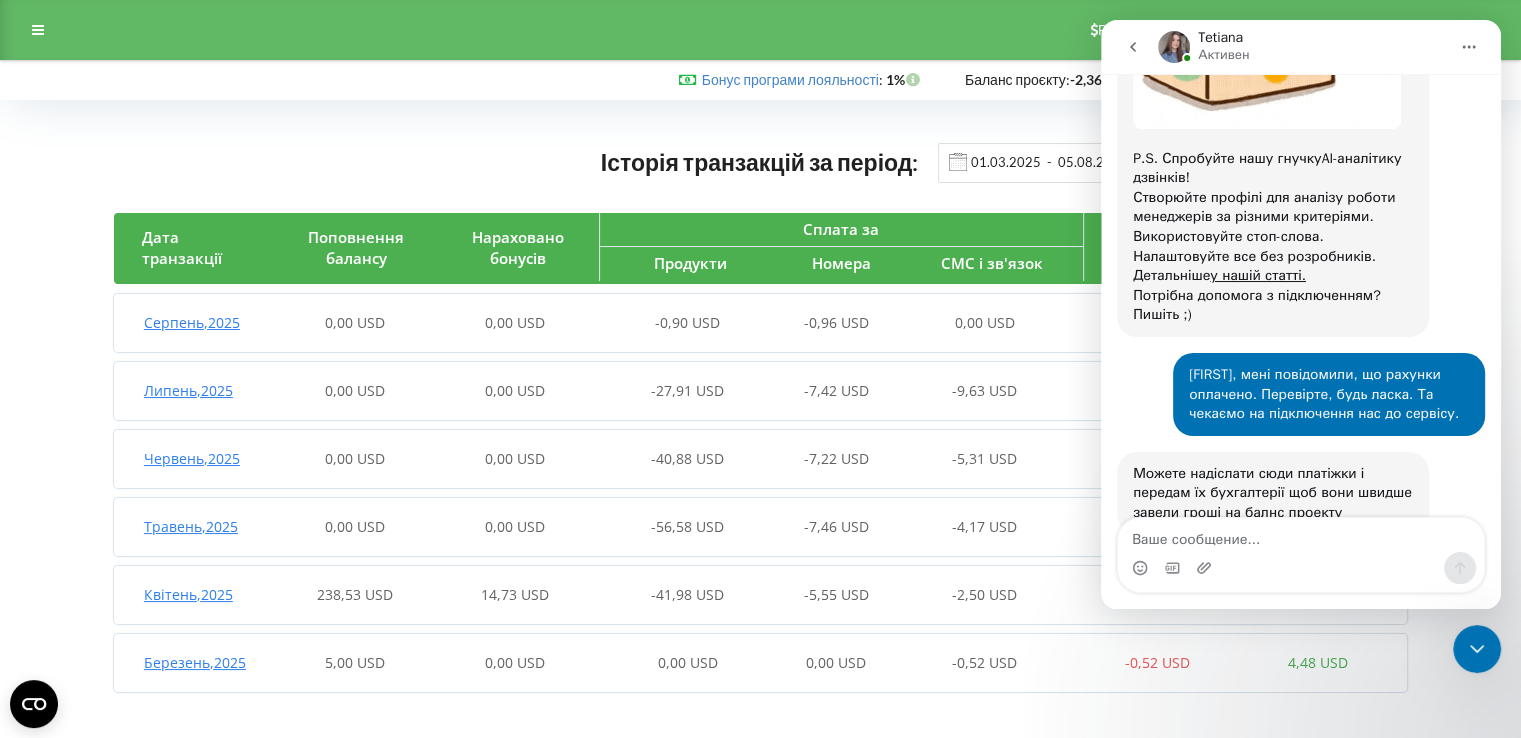 click 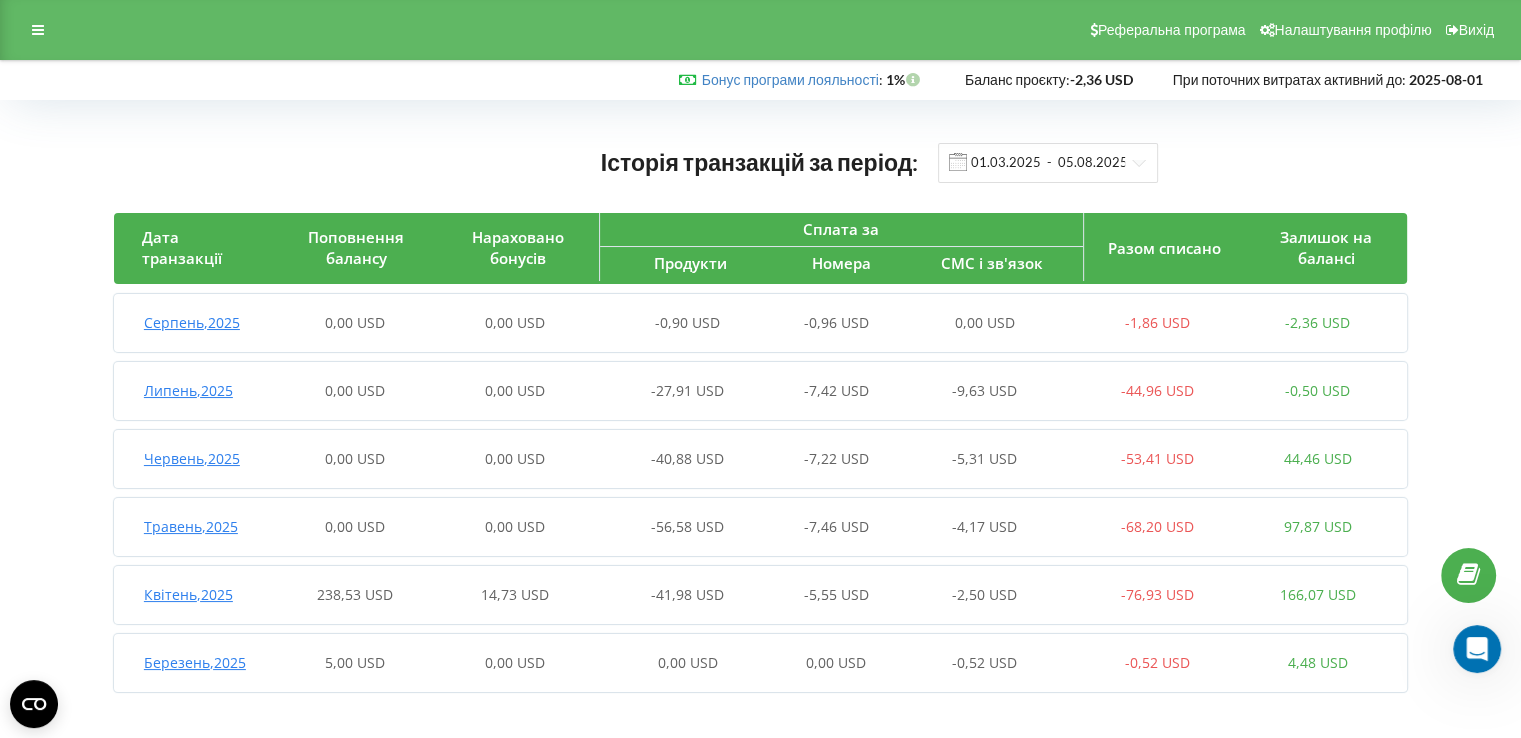 scroll, scrollTop: 0, scrollLeft: 0, axis: both 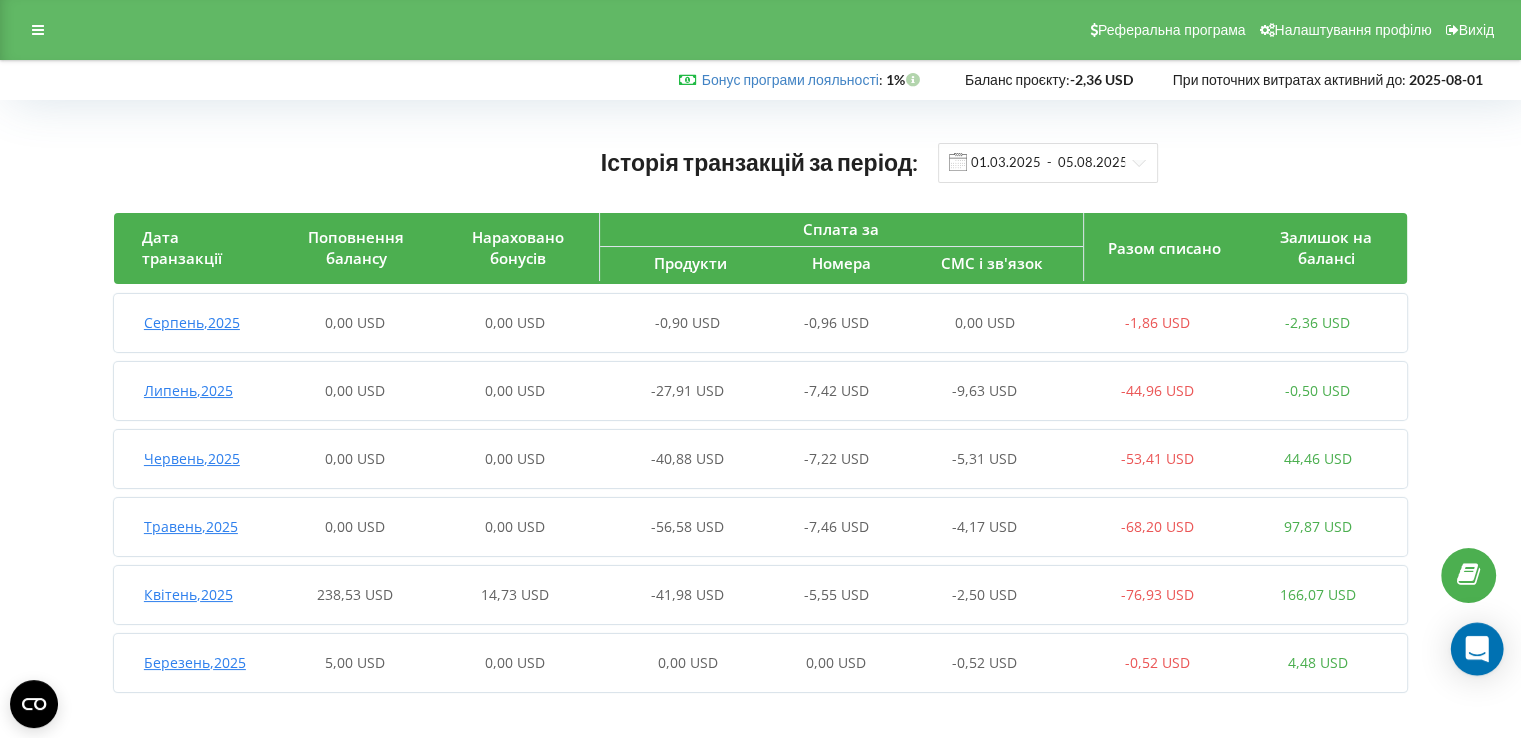 click 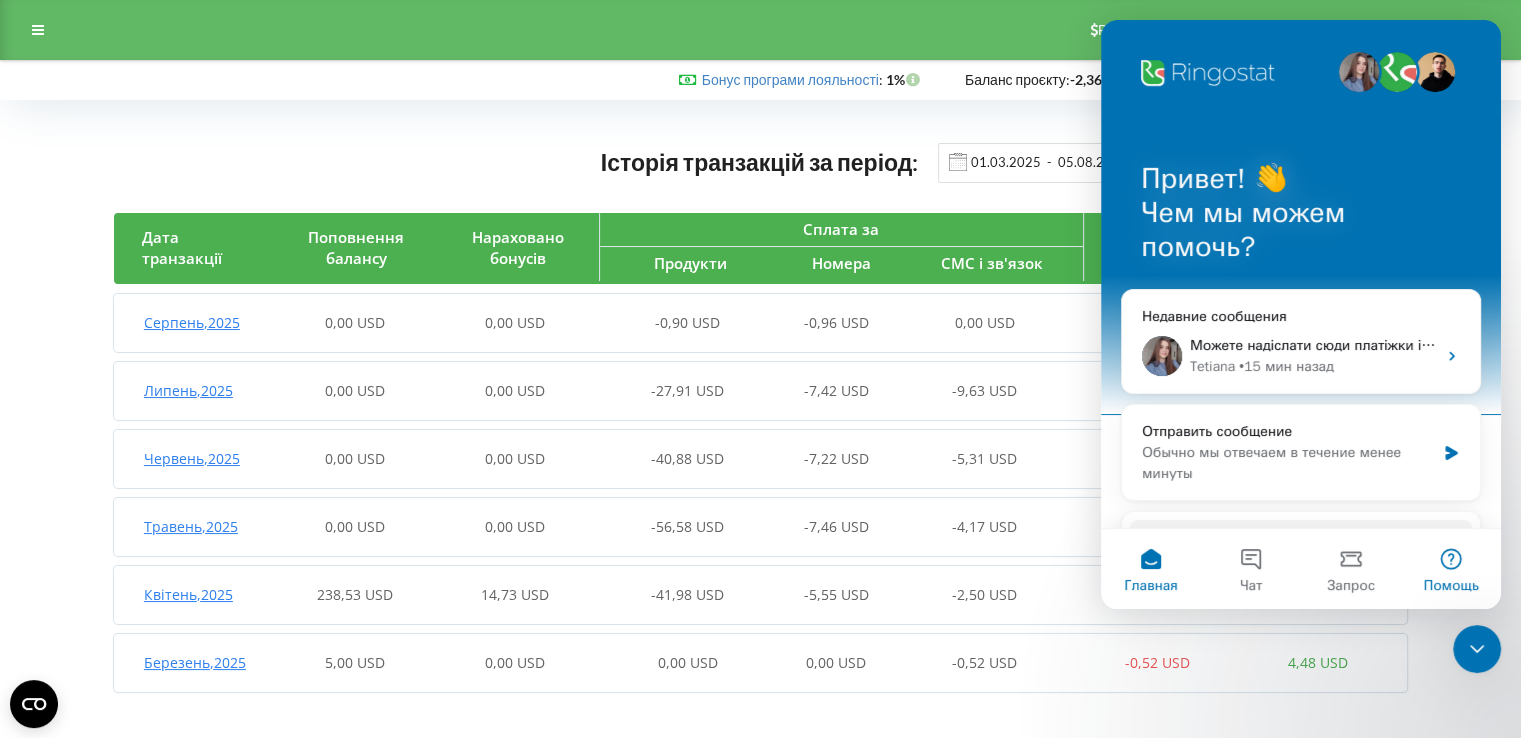 scroll, scrollTop: 0, scrollLeft: 0, axis: both 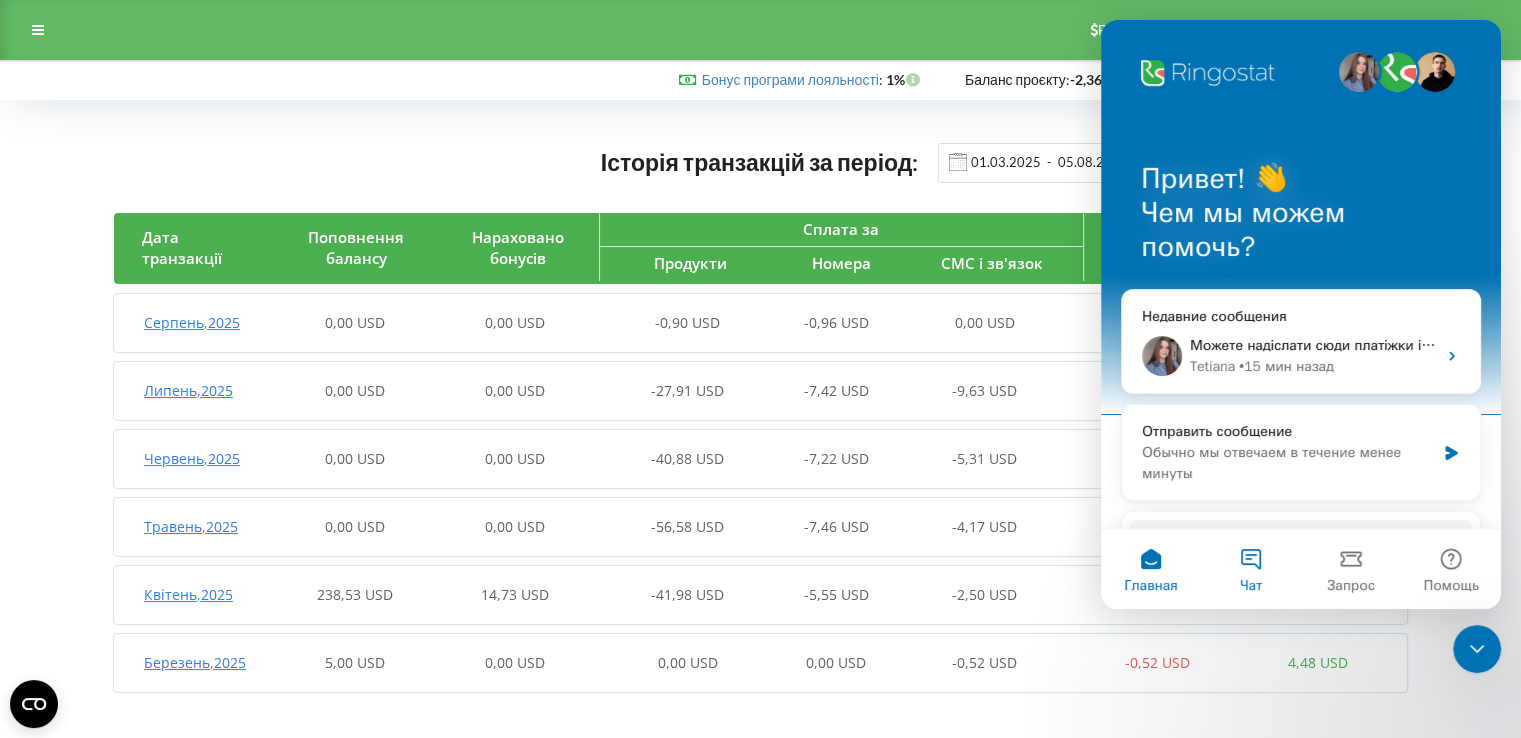 click on "Чат" at bounding box center [1251, 569] 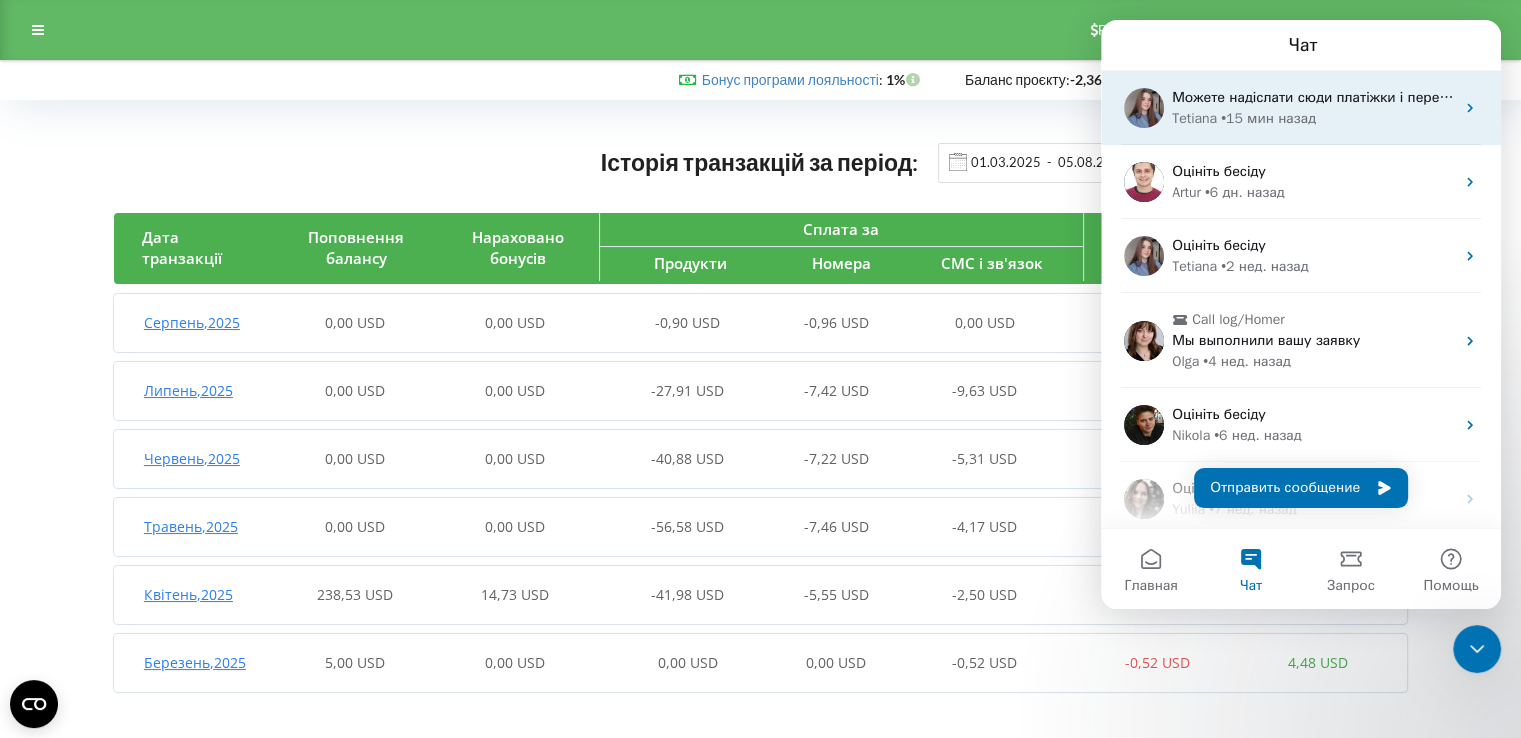click on "Можете надіслати сюди платіжки і передам їх бухгалтерії щоб вони швидше завели гроші на балнс проекту Tetiana •  15 мин назад" at bounding box center [1301, 108] 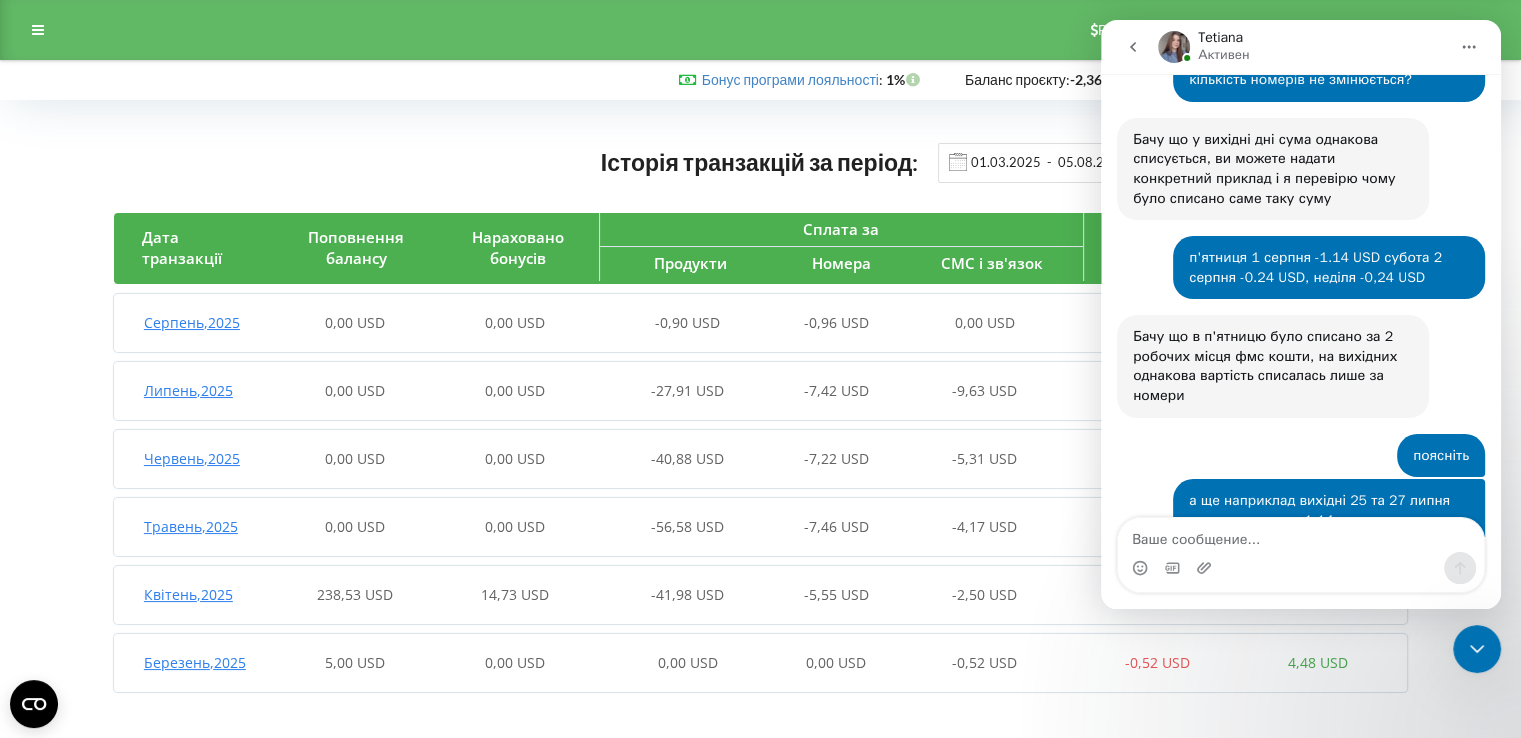 scroll, scrollTop: 4507, scrollLeft: 0, axis: vertical 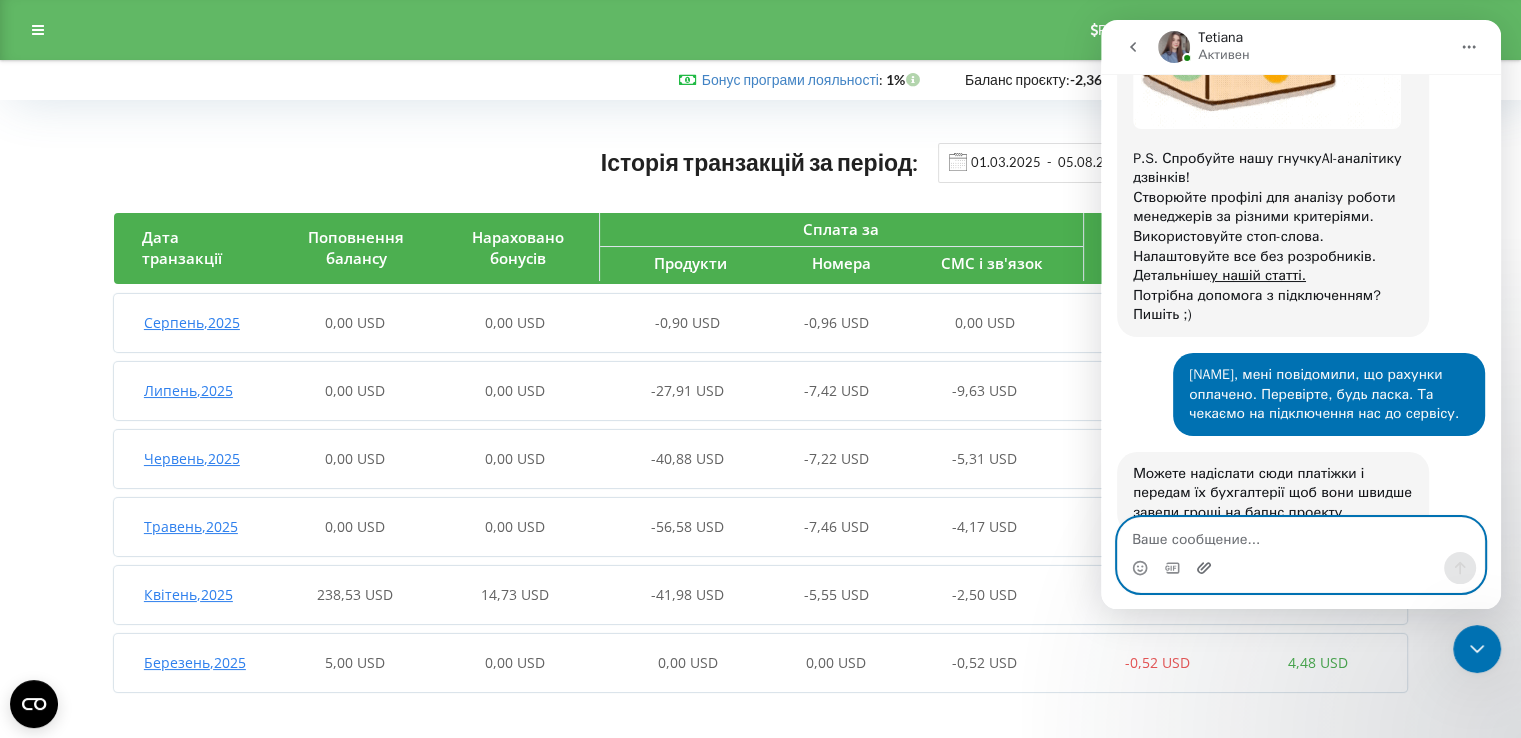click 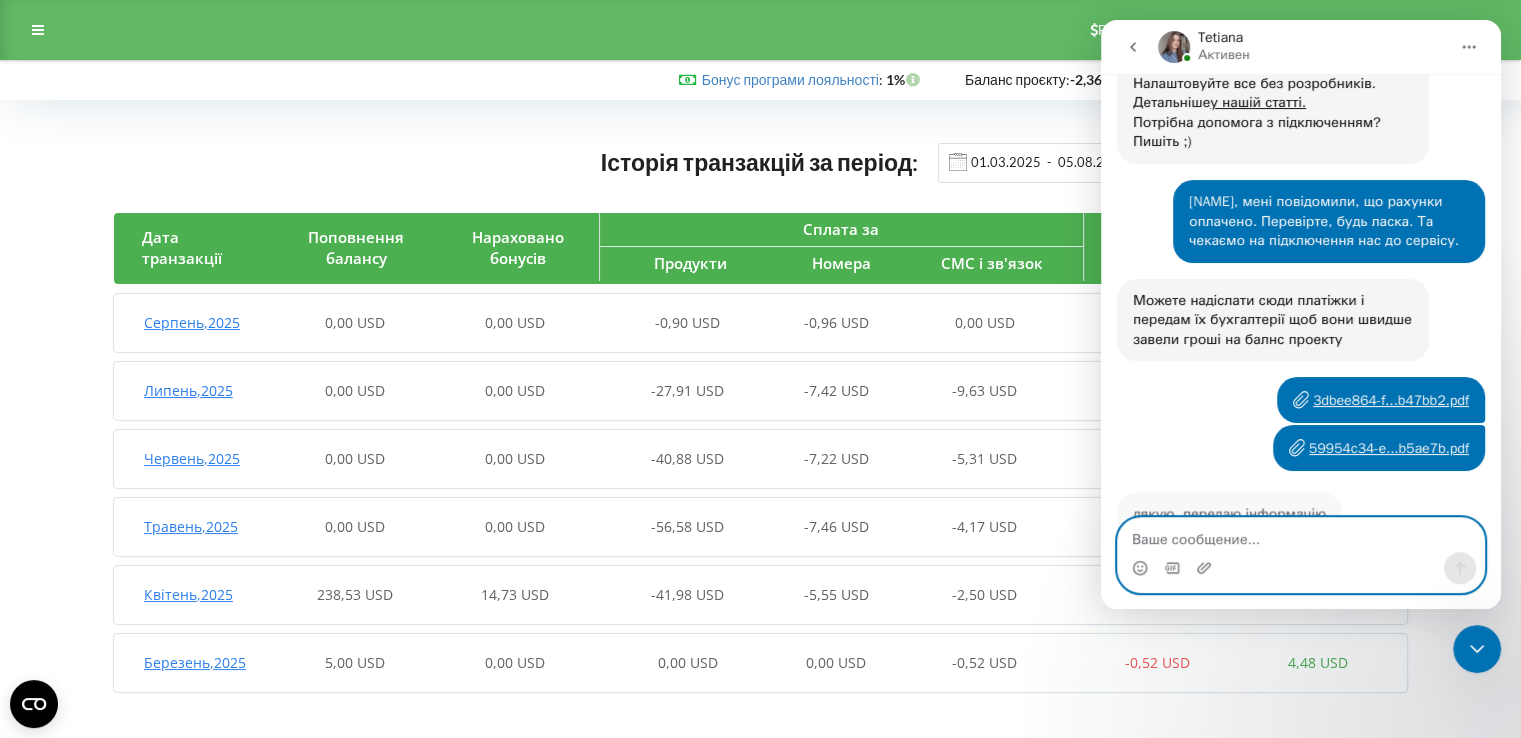 scroll, scrollTop: 4676, scrollLeft: 0, axis: vertical 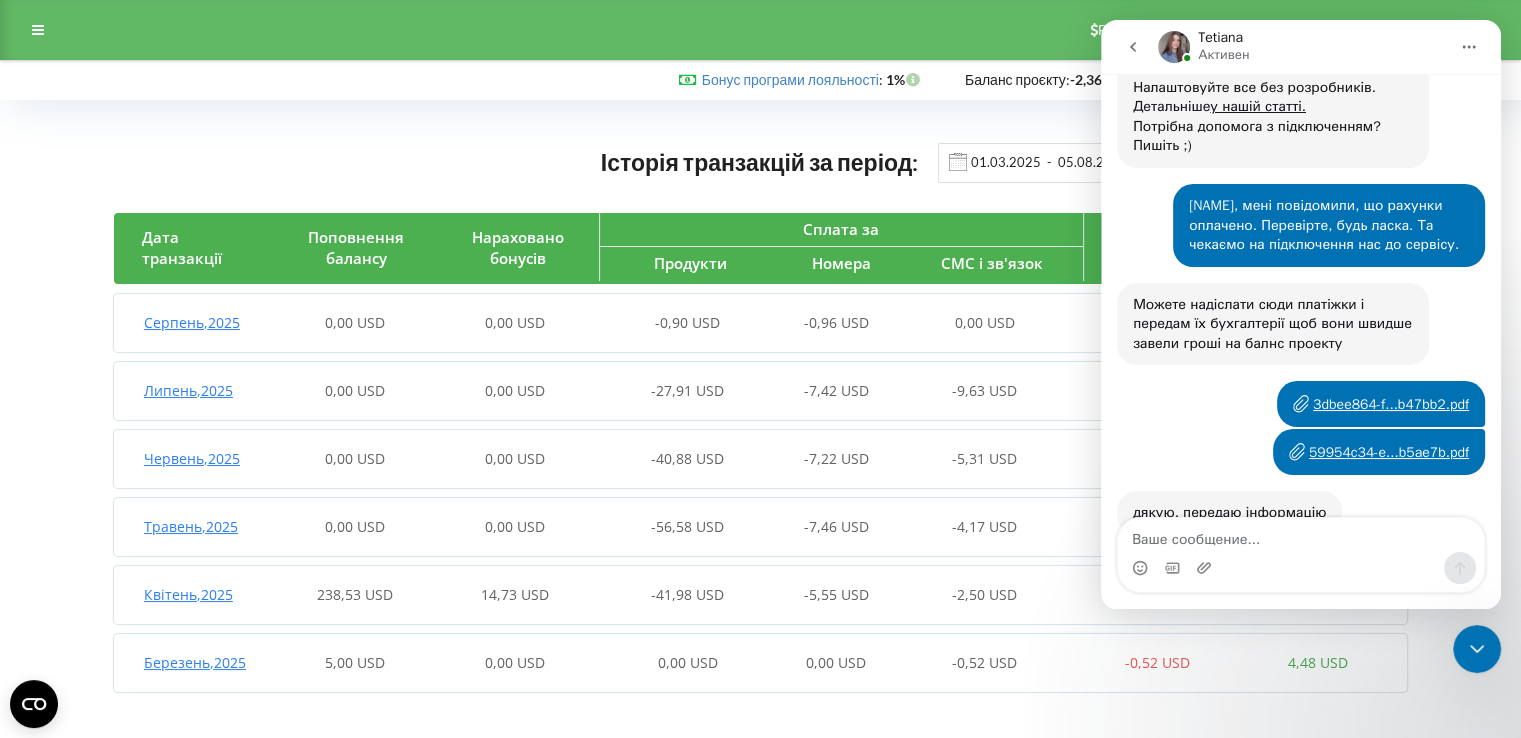 click on "Історія транзакцій за період:  01.03.2025  -  05.08.2025" at bounding box center [760, 162] 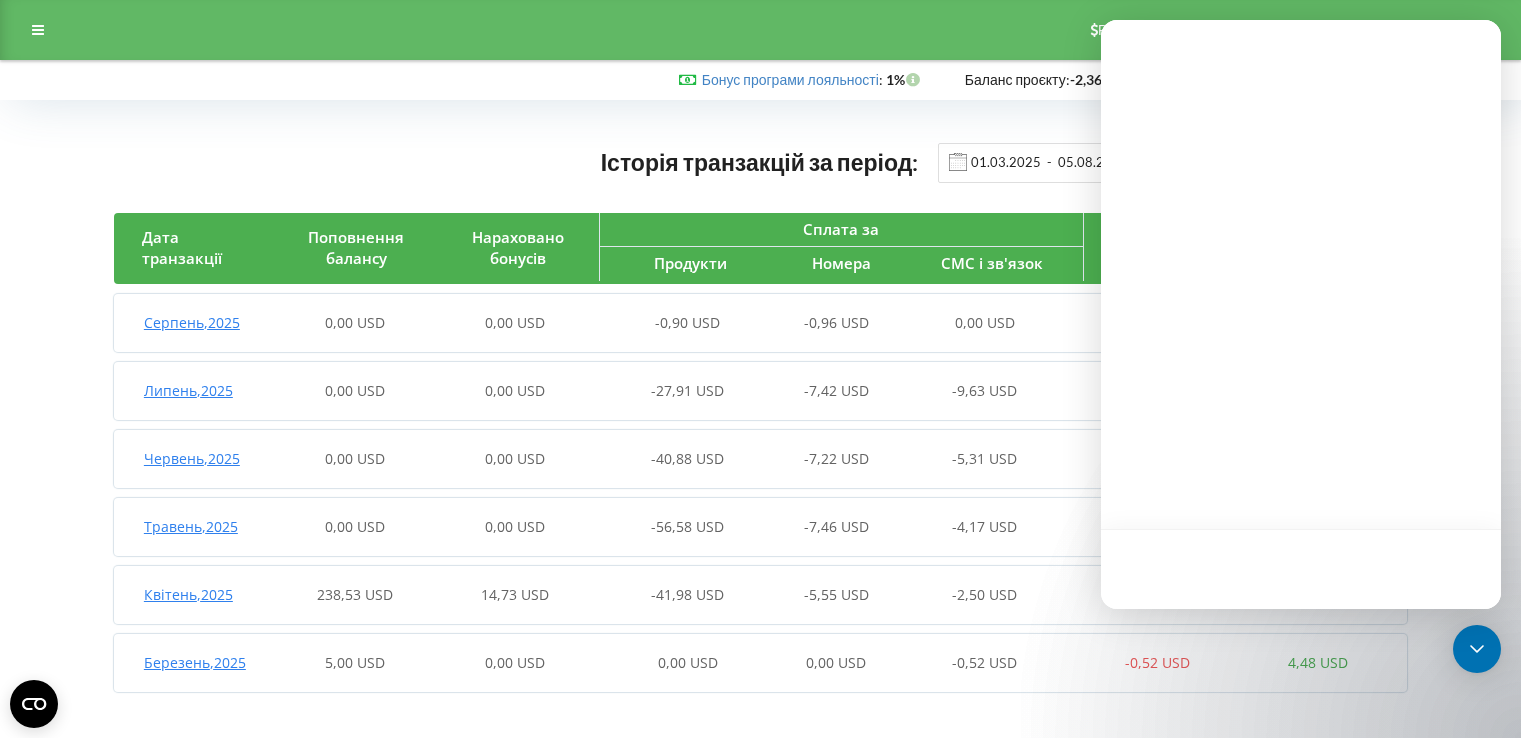 scroll, scrollTop: 0, scrollLeft: 0, axis: both 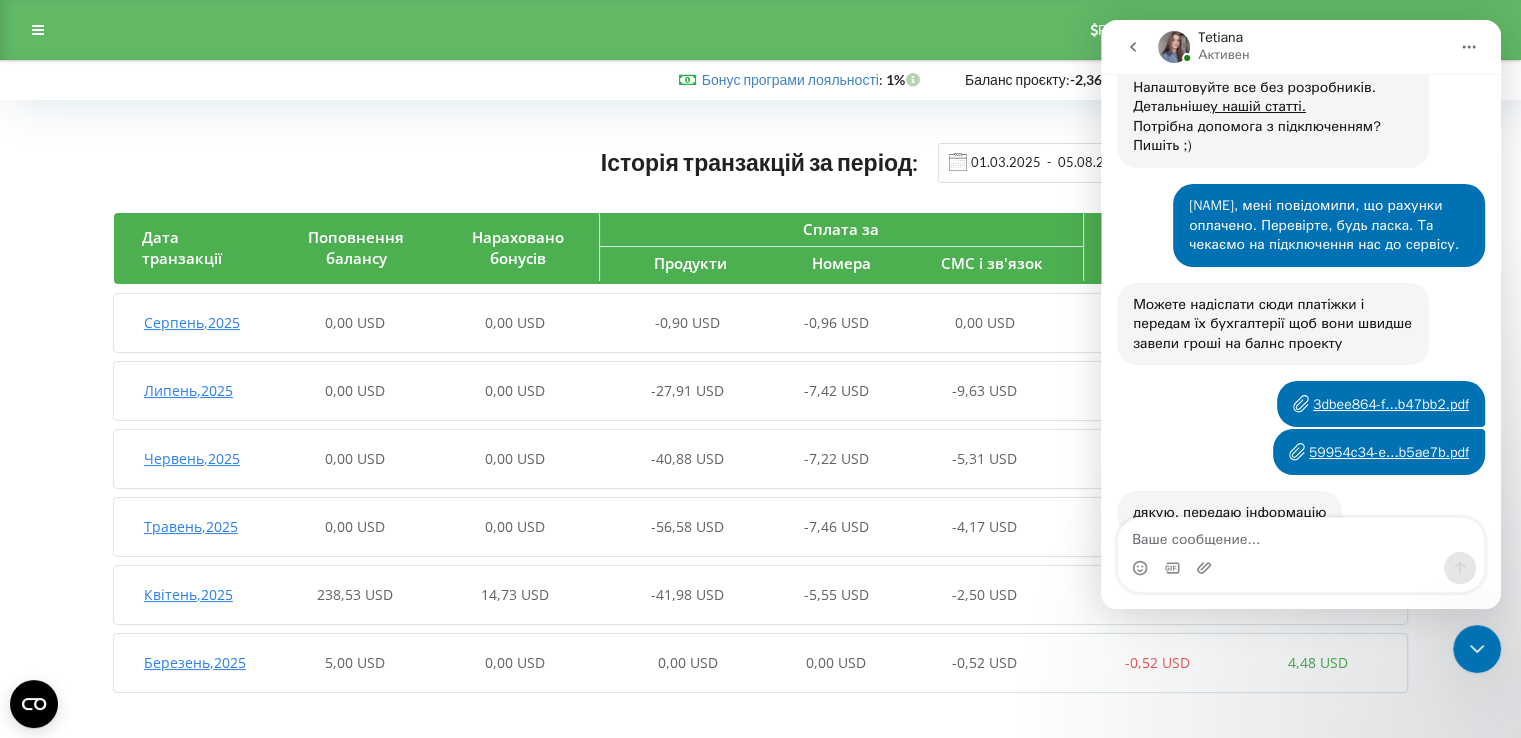 click 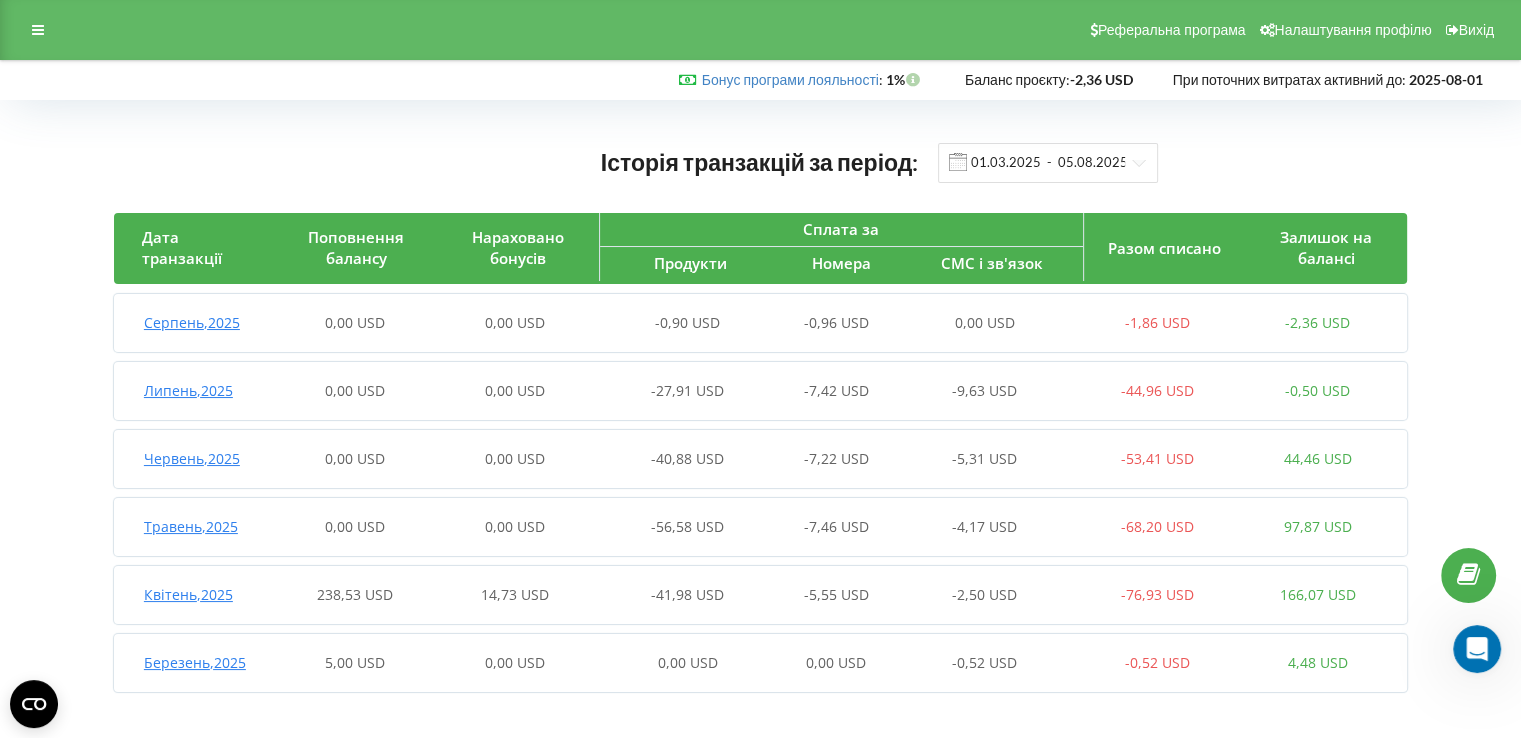 scroll, scrollTop: 0, scrollLeft: 0, axis: both 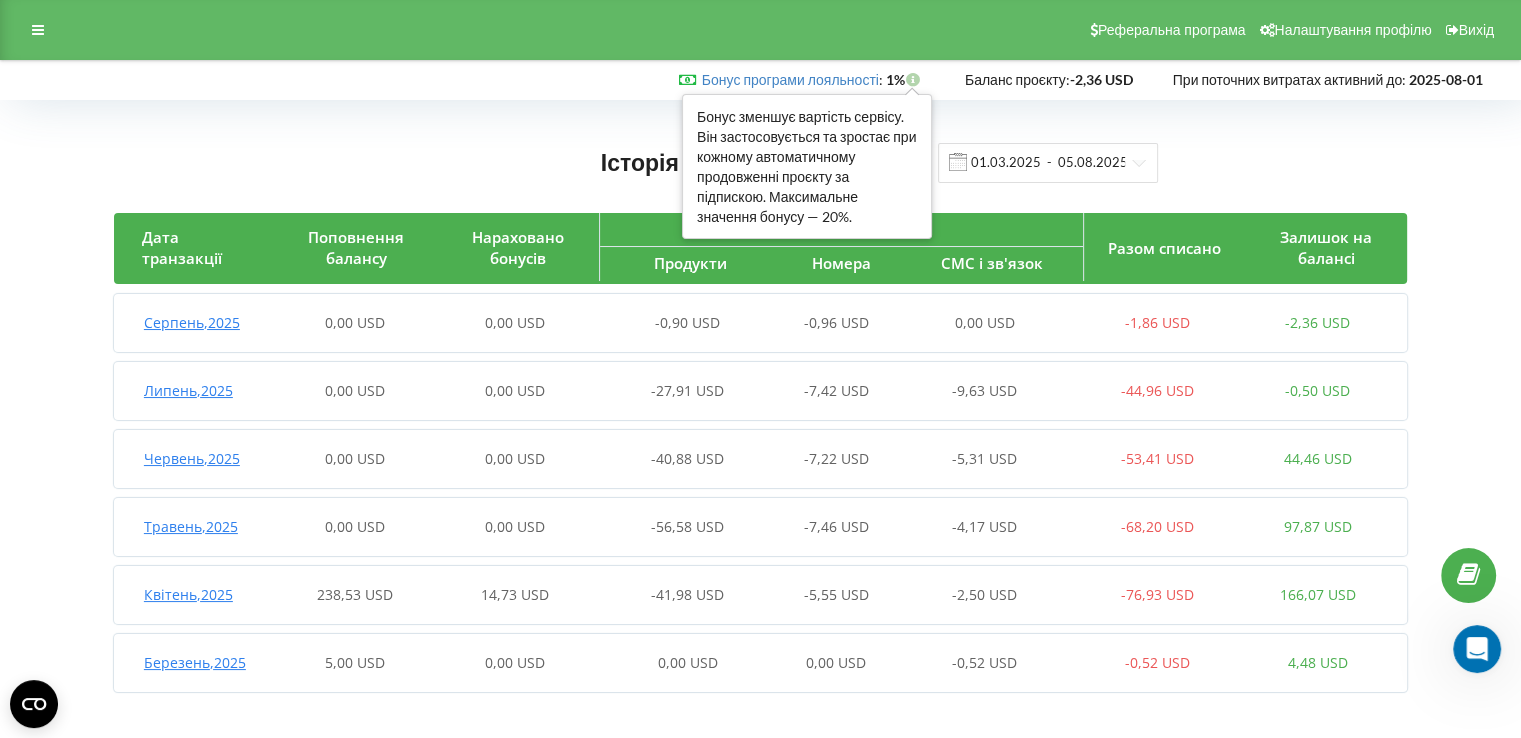 click at bounding box center [913, 77] 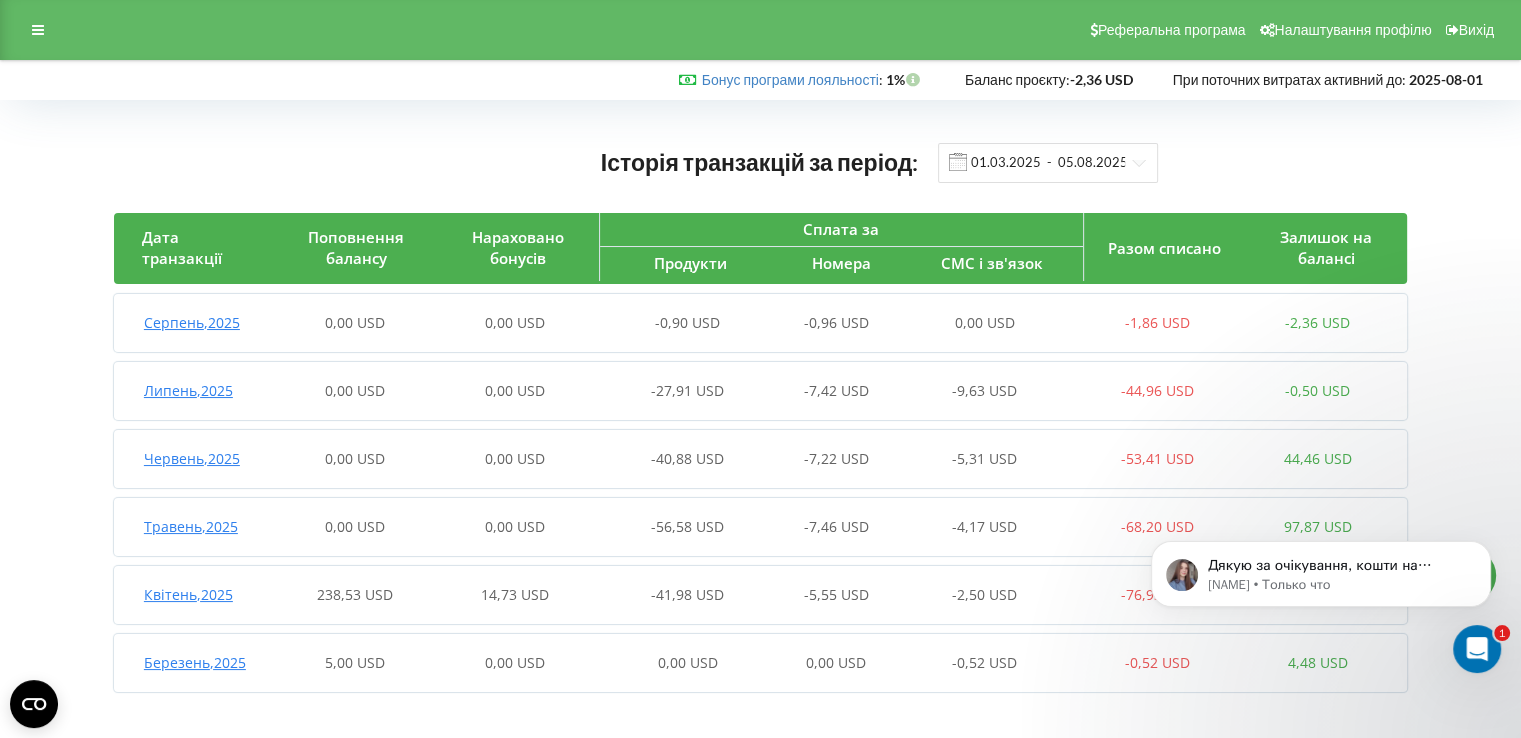 scroll, scrollTop: 4761, scrollLeft: 0, axis: vertical 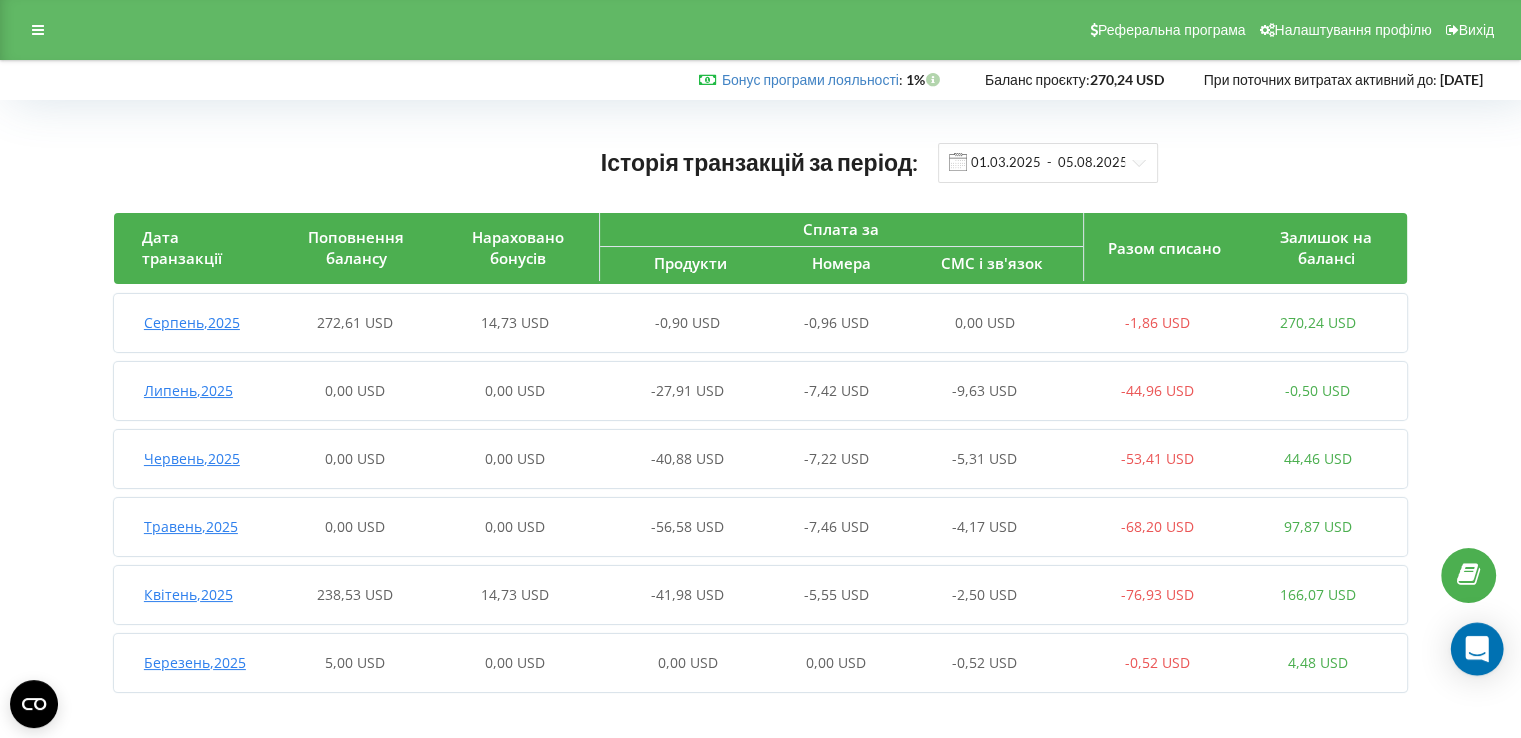 click 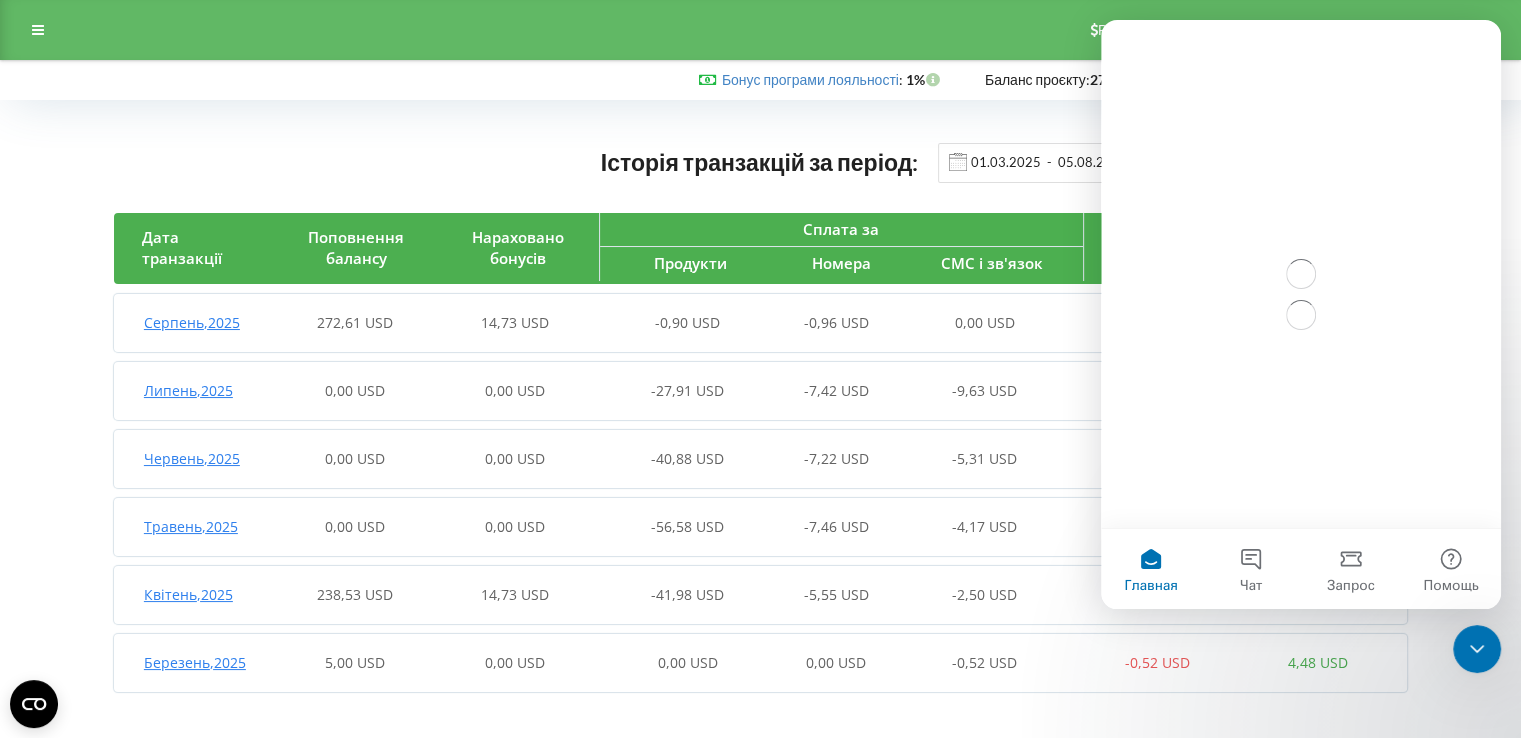scroll, scrollTop: 0, scrollLeft: 0, axis: both 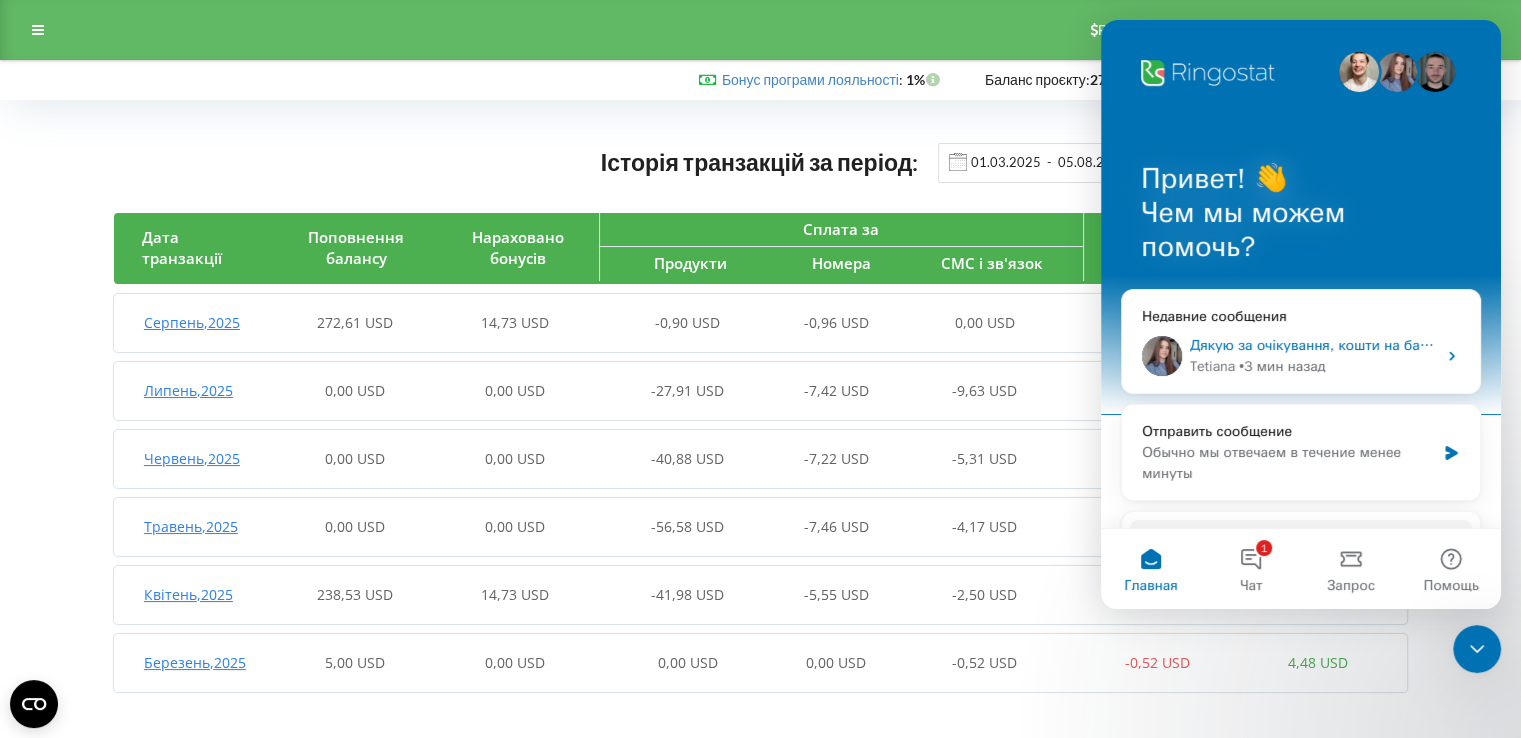 click on "Tetiana •  3 мин назад" at bounding box center (1313, 366) 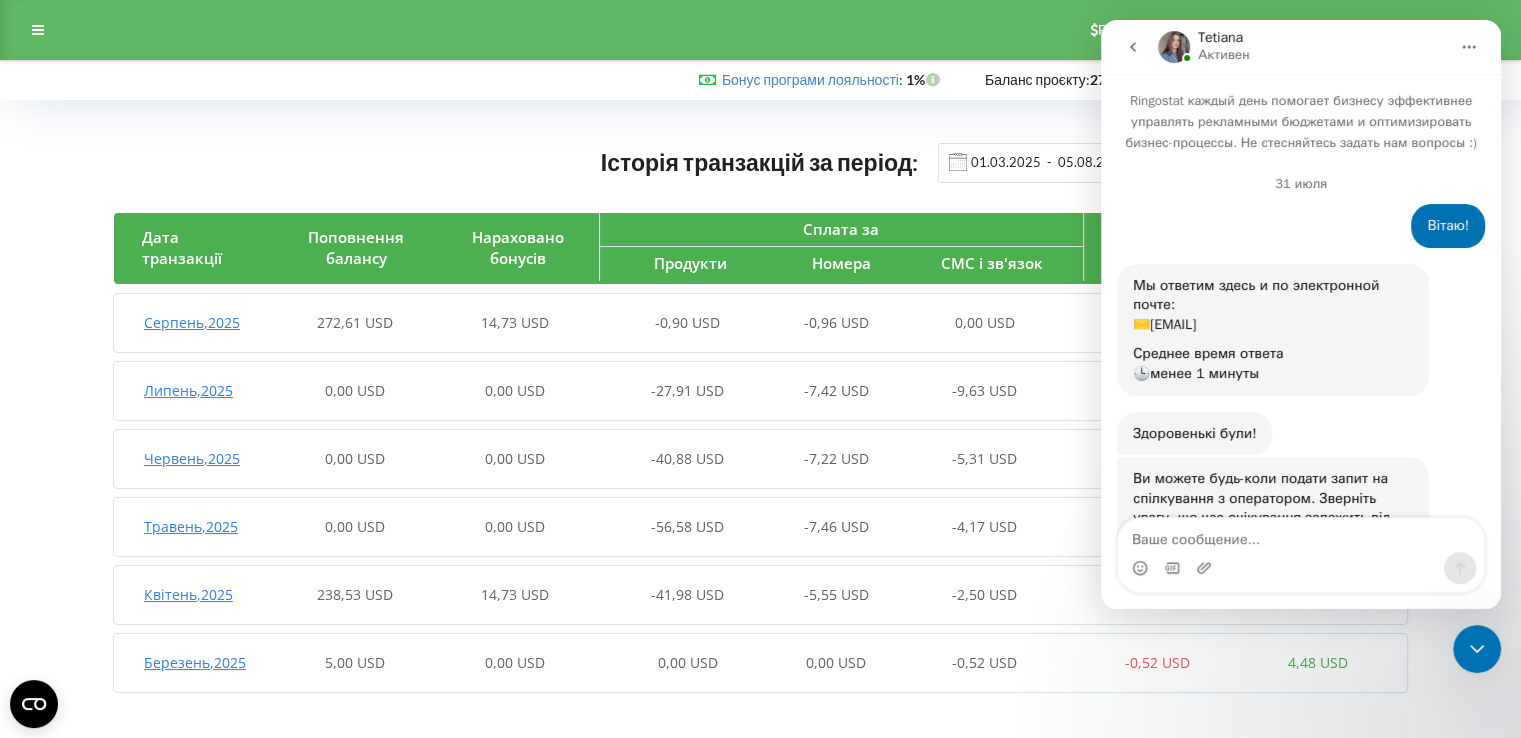 scroll, scrollTop: 3, scrollLeft: 0, axis: vertical 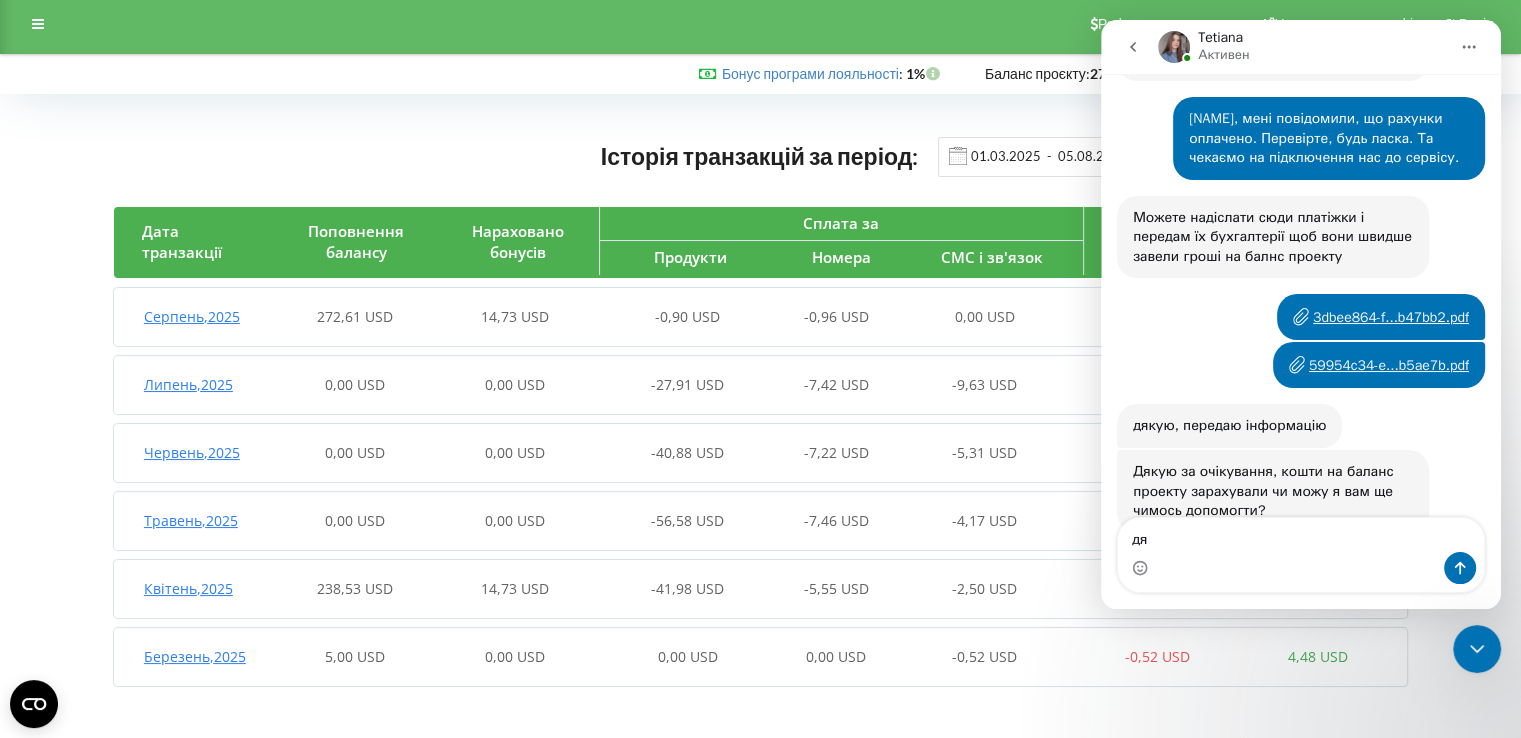 type on "д" 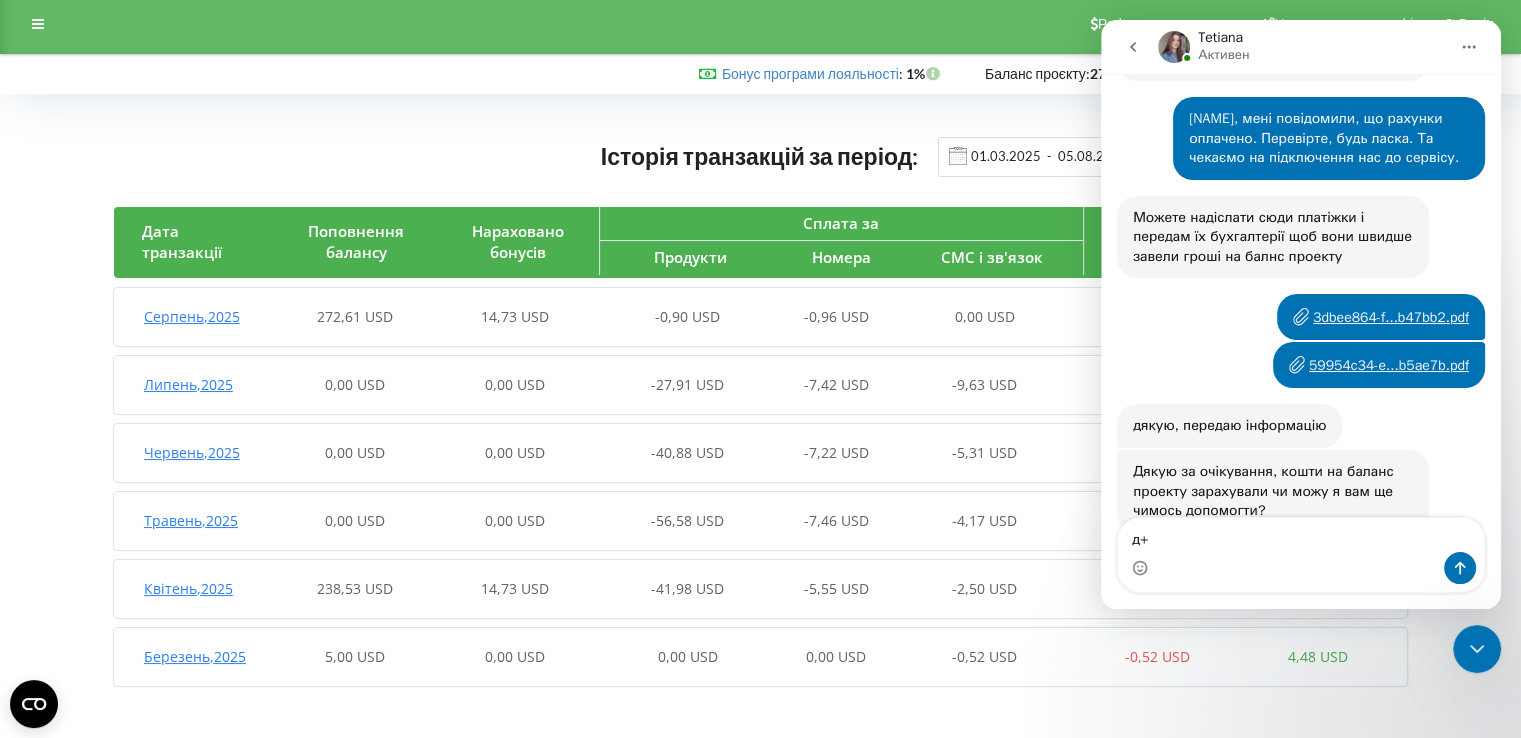 type on "д" 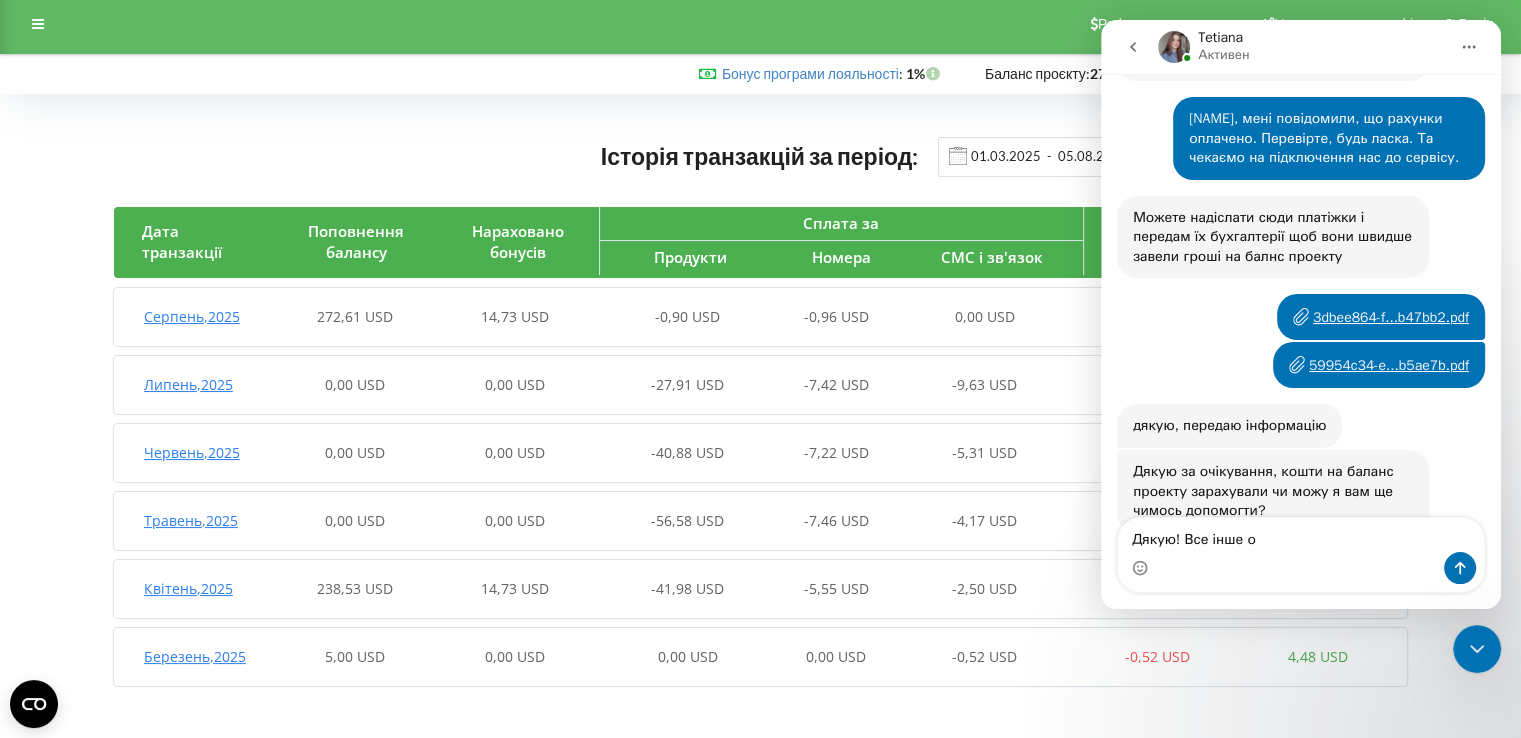 type on "Дякую! Все інше ок" 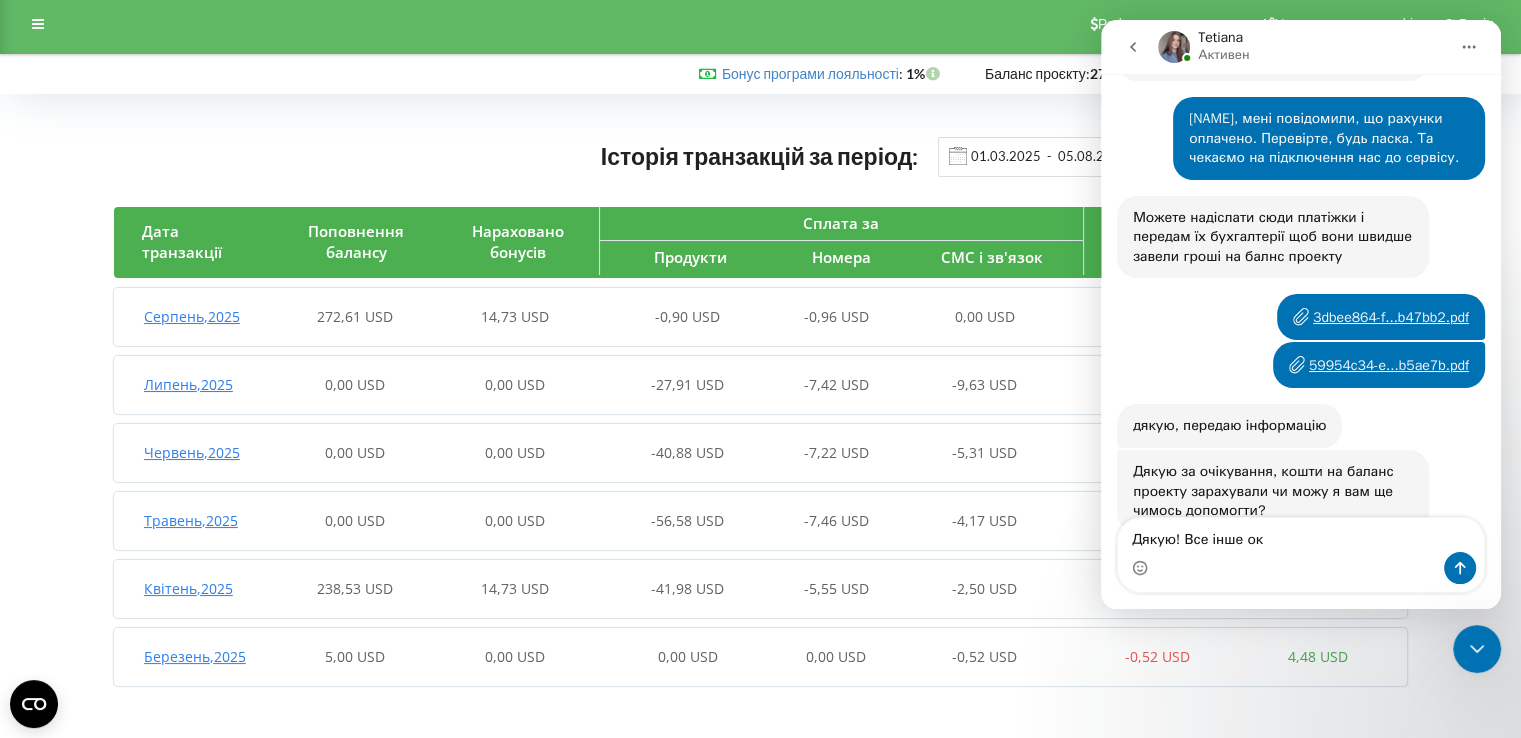 type 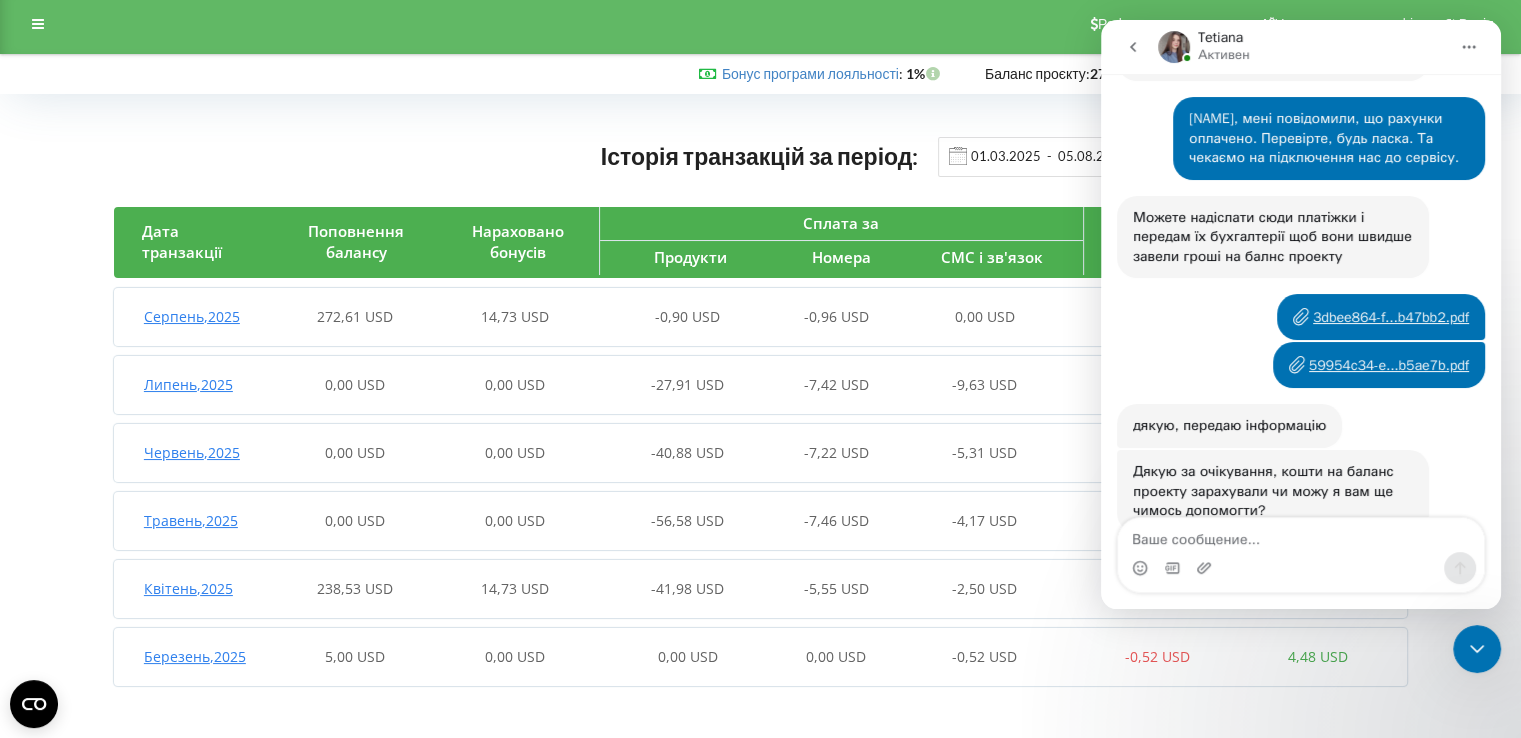 scroll, scrollTop: 4820, scrollLeft: 0, axis: vertical 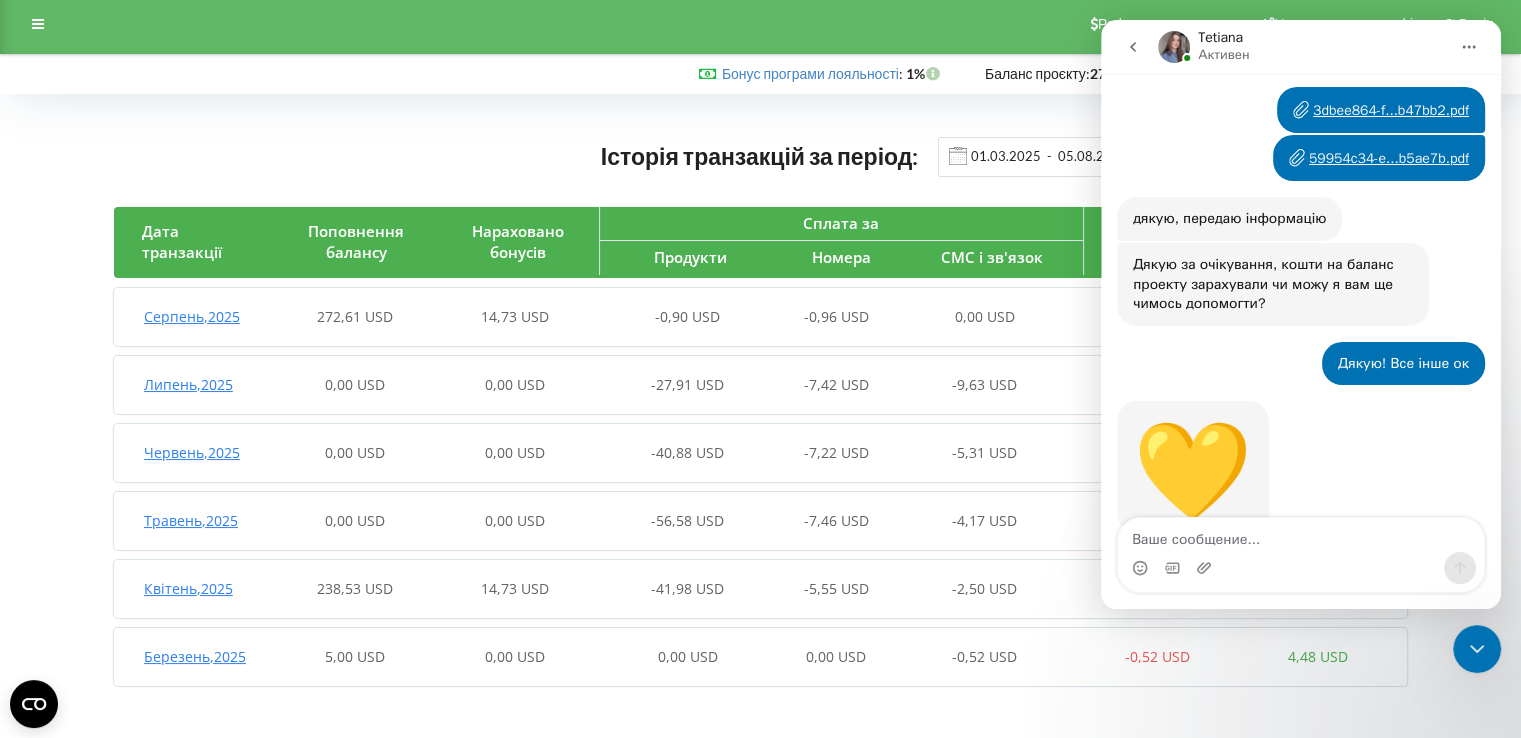click at bounding box center [1477, 649] 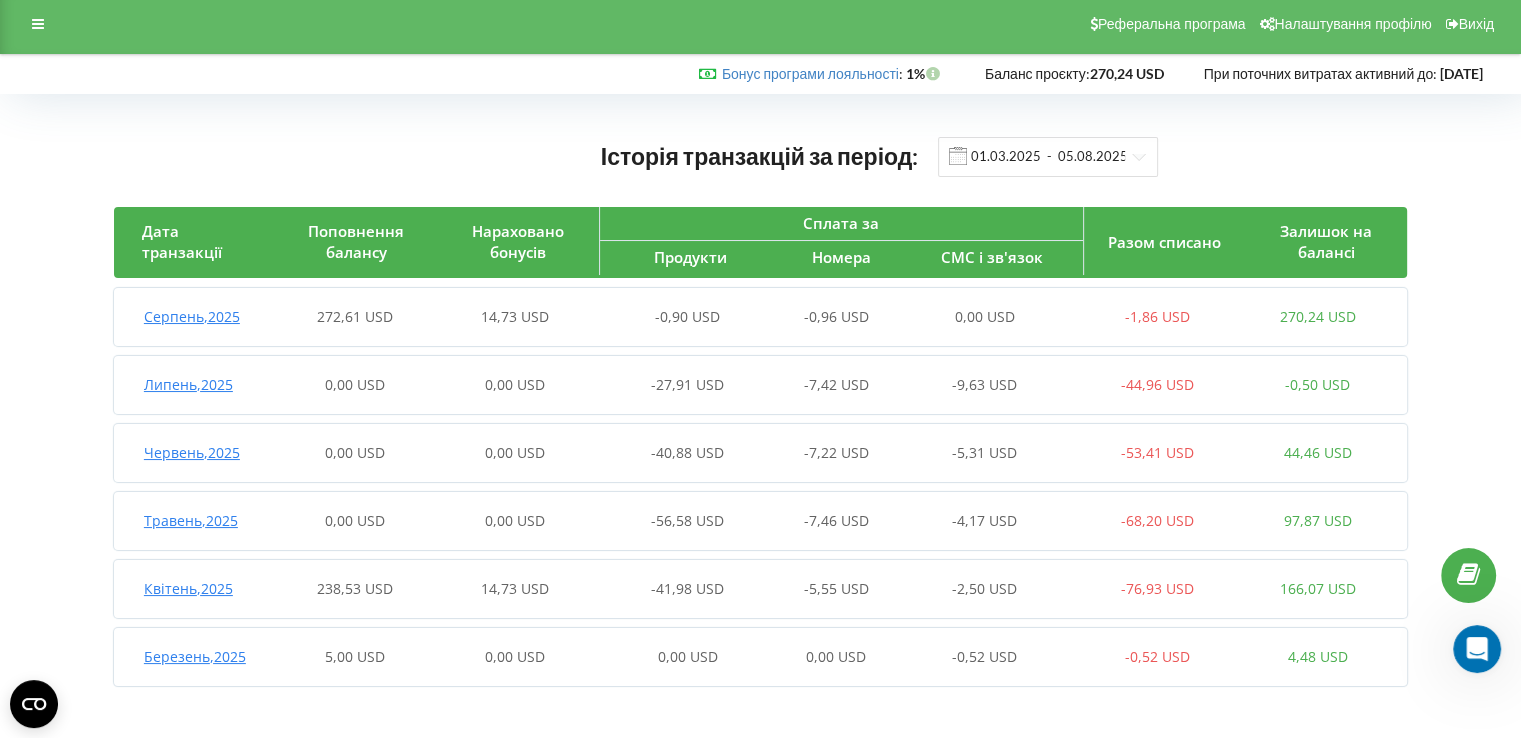 scroll, scrollTop: 0, scrollLeft: 0, axis: both 